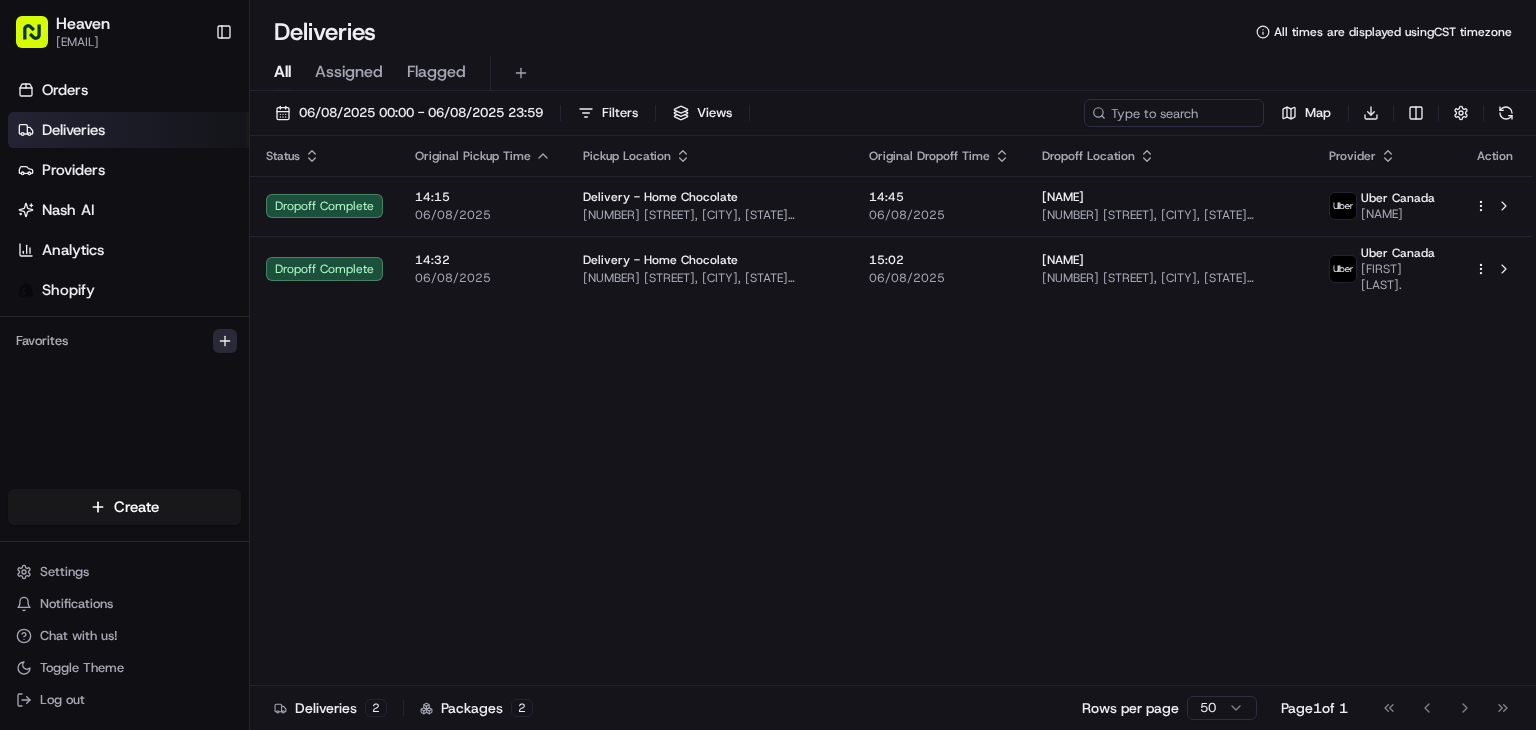 scroll, scrollTop: 0, scrollLeft: 0, axis: both 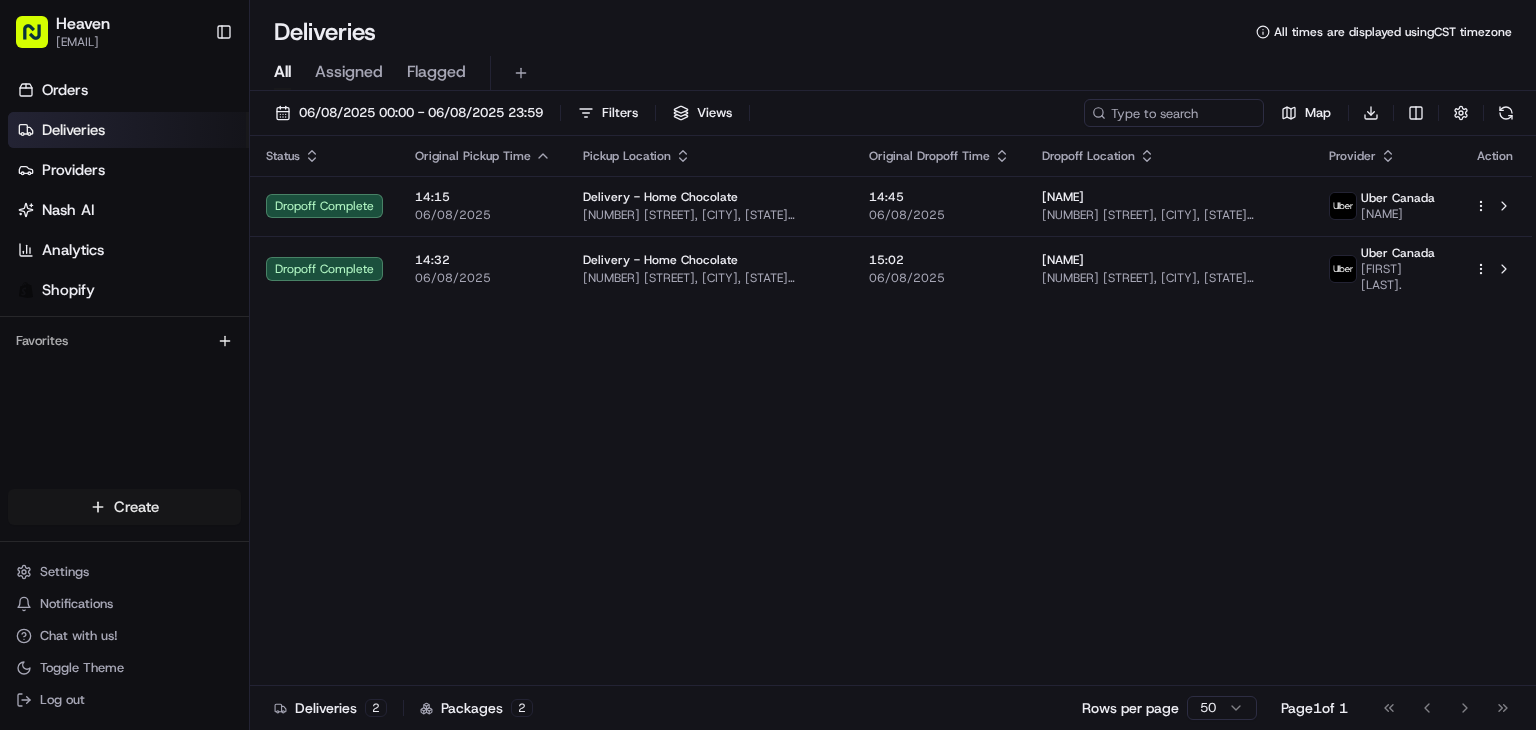 click on "All times are displayed using  CST   timezone All Assigned Flagged [DATE] [TIME] - [DATE] [TIME] Filters Views Map Download Status Original Pickup Time Pickup Location Original Dropoff Time Dropoff Location Provider Action Dropoff Complete [TIME] [DATE] Delivery - Home Chocolate [NUMBER] [STREET], [CITY], [STATE] [POSTAL_CODE], [COUNTRY] [TIME] [DATE] [LAST_NAME] [NUMBER] [STREET], [CITY], [STATE] [POSTAL_CODE], [COUNTRY] Uber Canada [LAST_NAME] Dropoff Complete [TIME] [DATE] Delivery - Home Chocolate [NUMBER] [STREET], [CITY], [STATE] [POSTAL_CODE], [COUNTRY] 2" at bounding box center (768, 365) 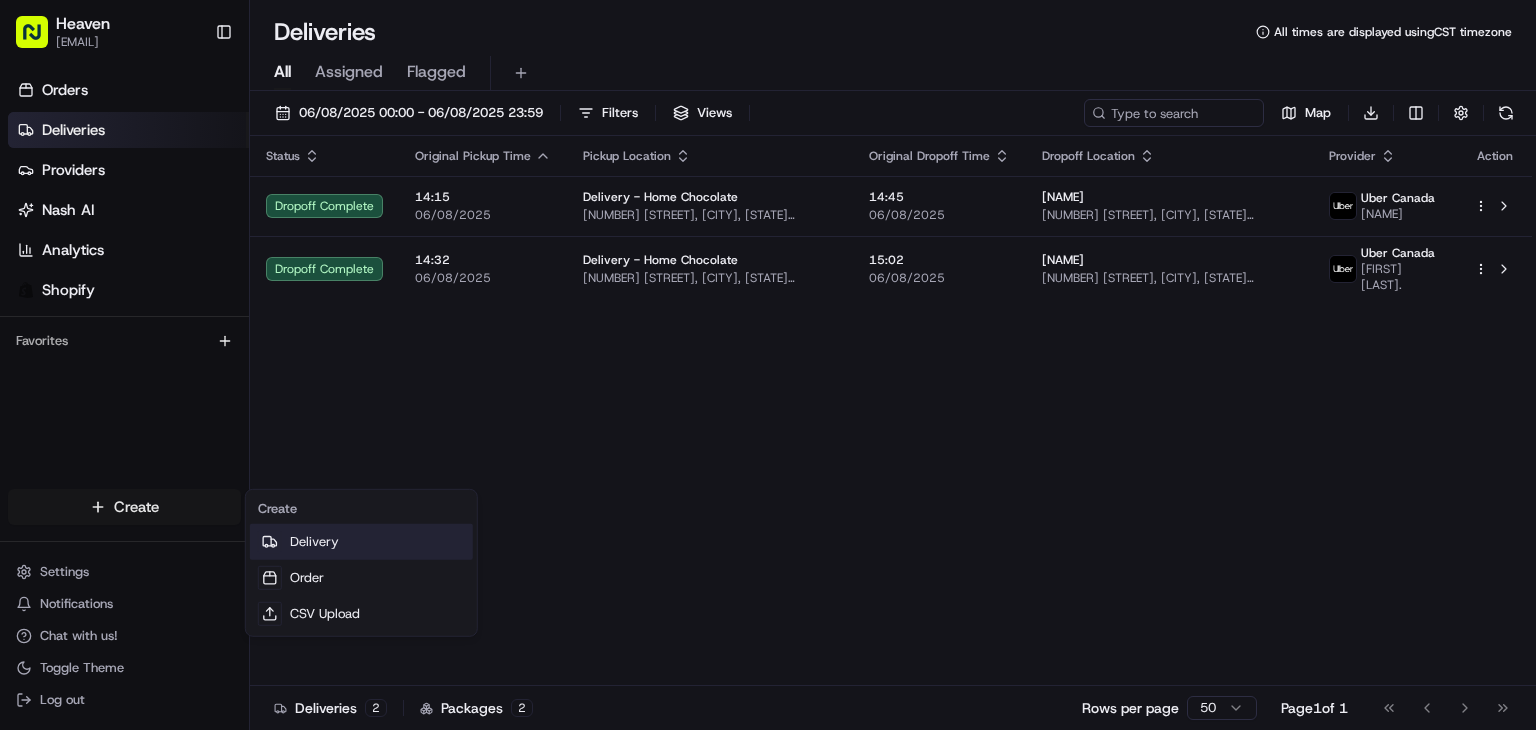 click on "Delivery" at bounding box center (361, 542) 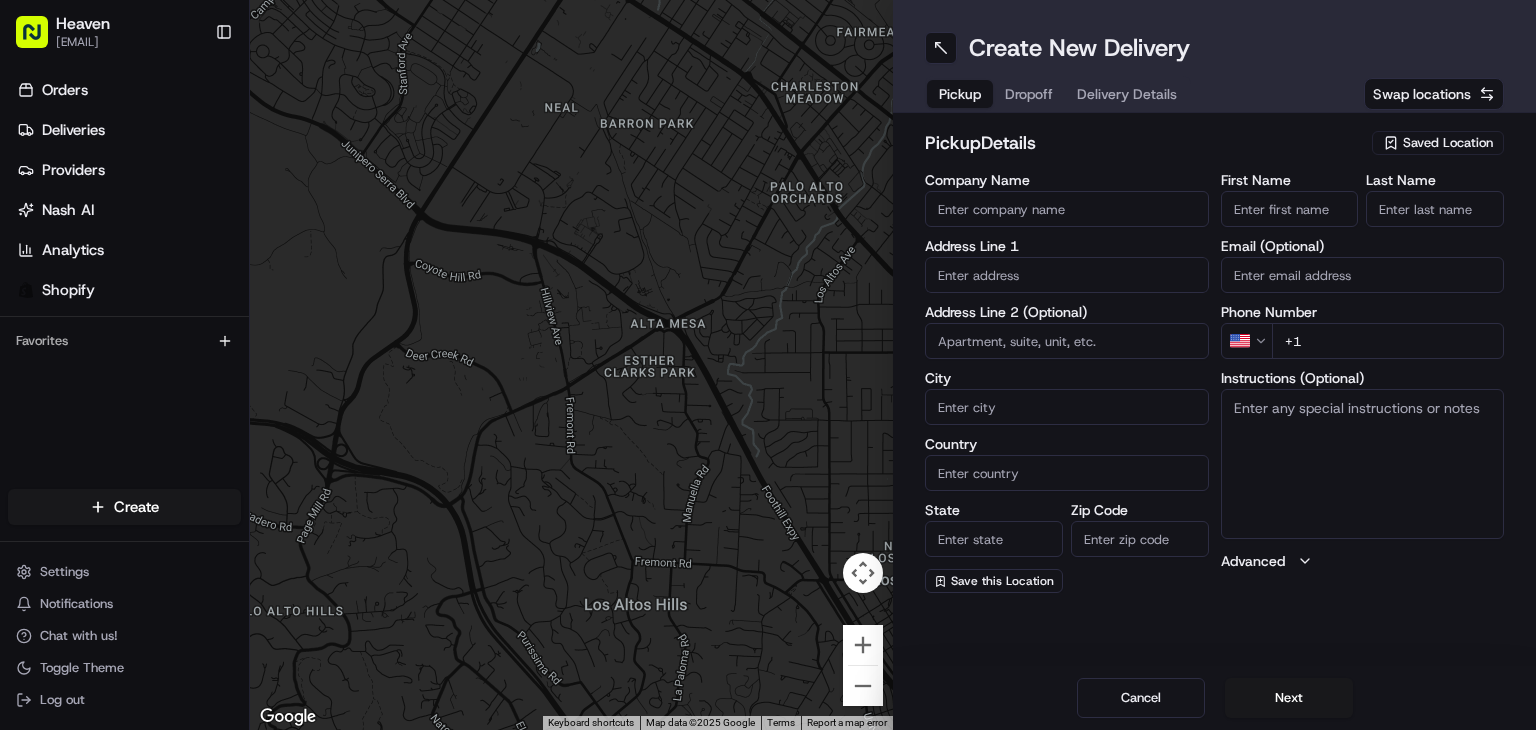 click on "Saved Location" at bounding box center [1448, 143] 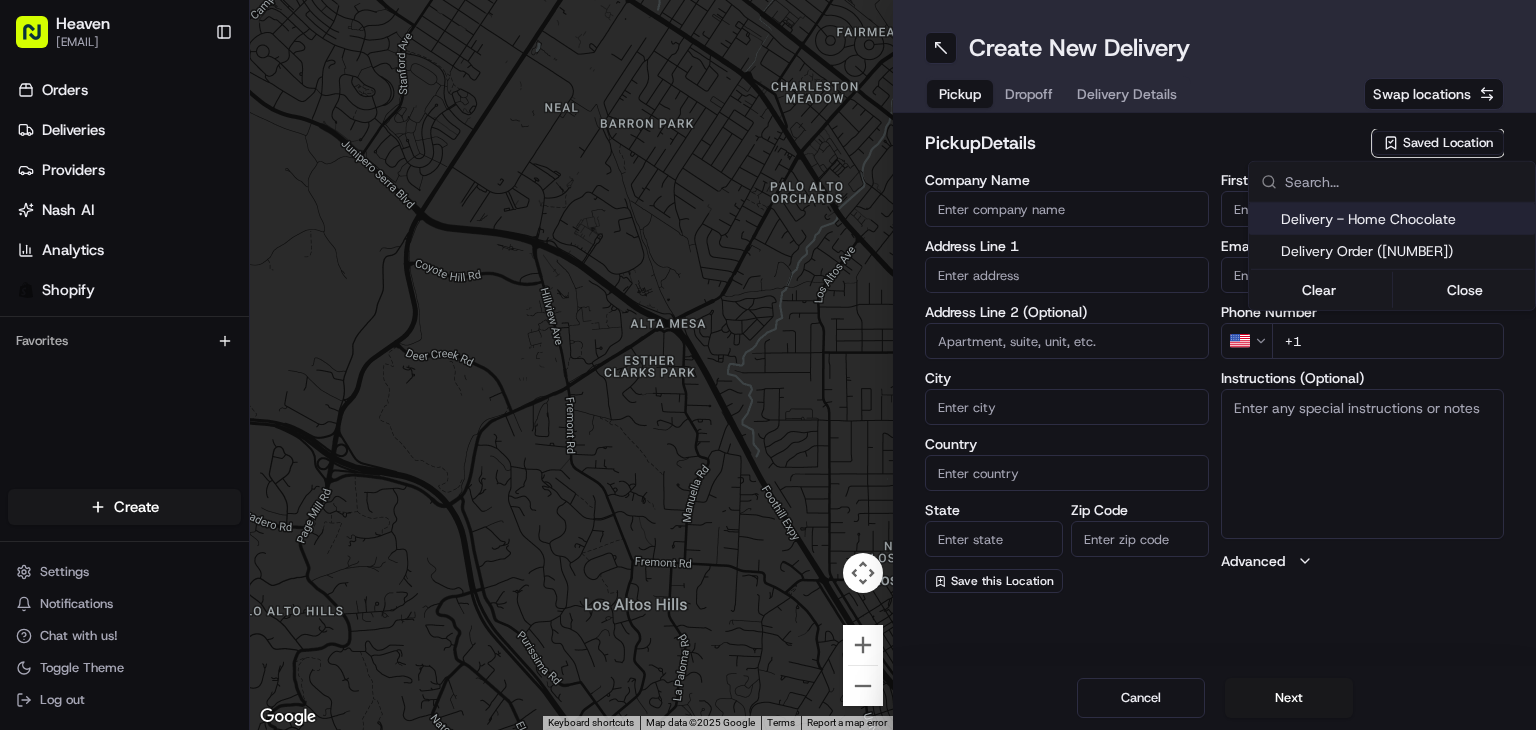 click on "Delivery - Home Chocolate" at bounding box center [1404, 219] 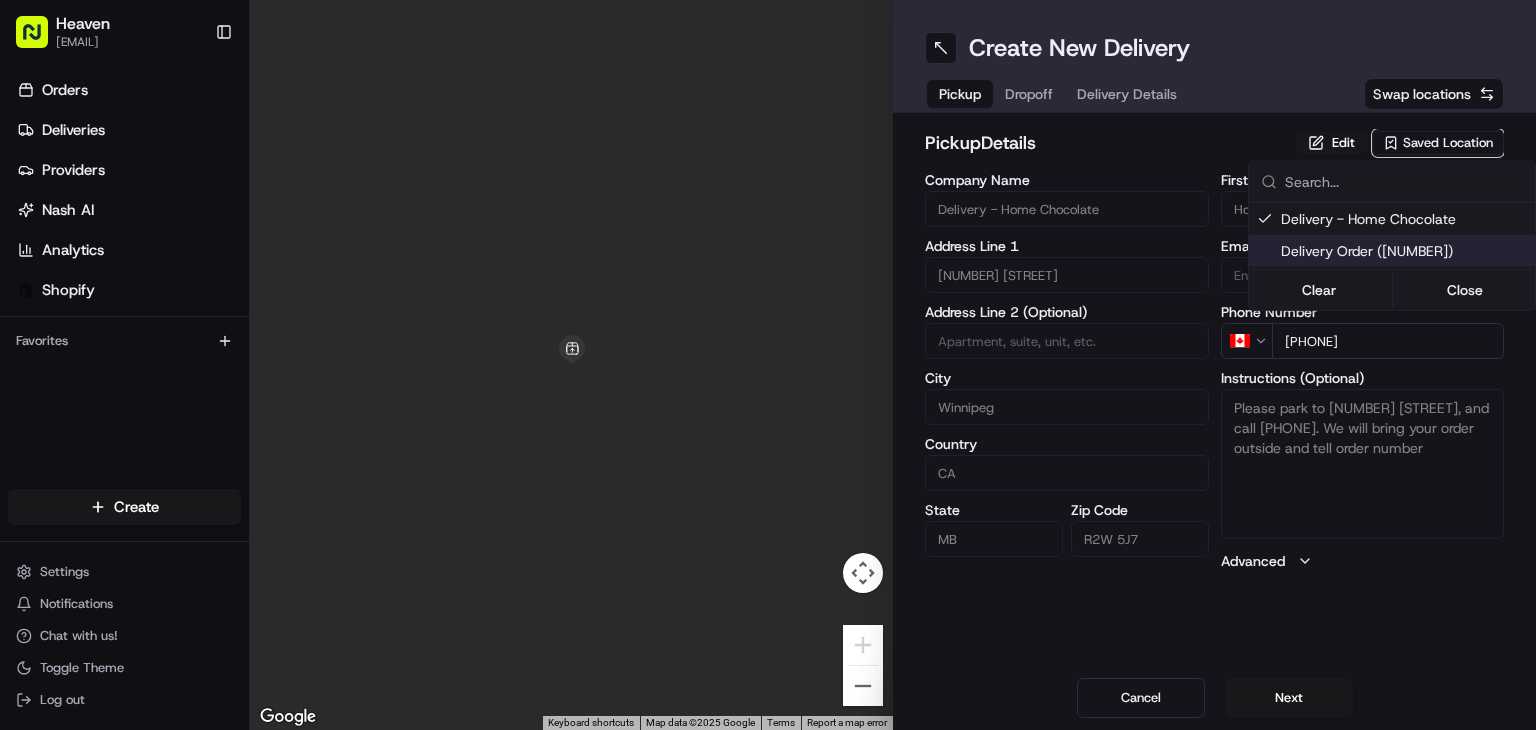 click on "Company Name Delivery - Home Chocolate Address Line 1 [NUMBER] [STREET] Address Line 2 (Optional) City [CITY] Country [COUNTRY] [STATE] [ZIP]" at bounding box center [768, 365] 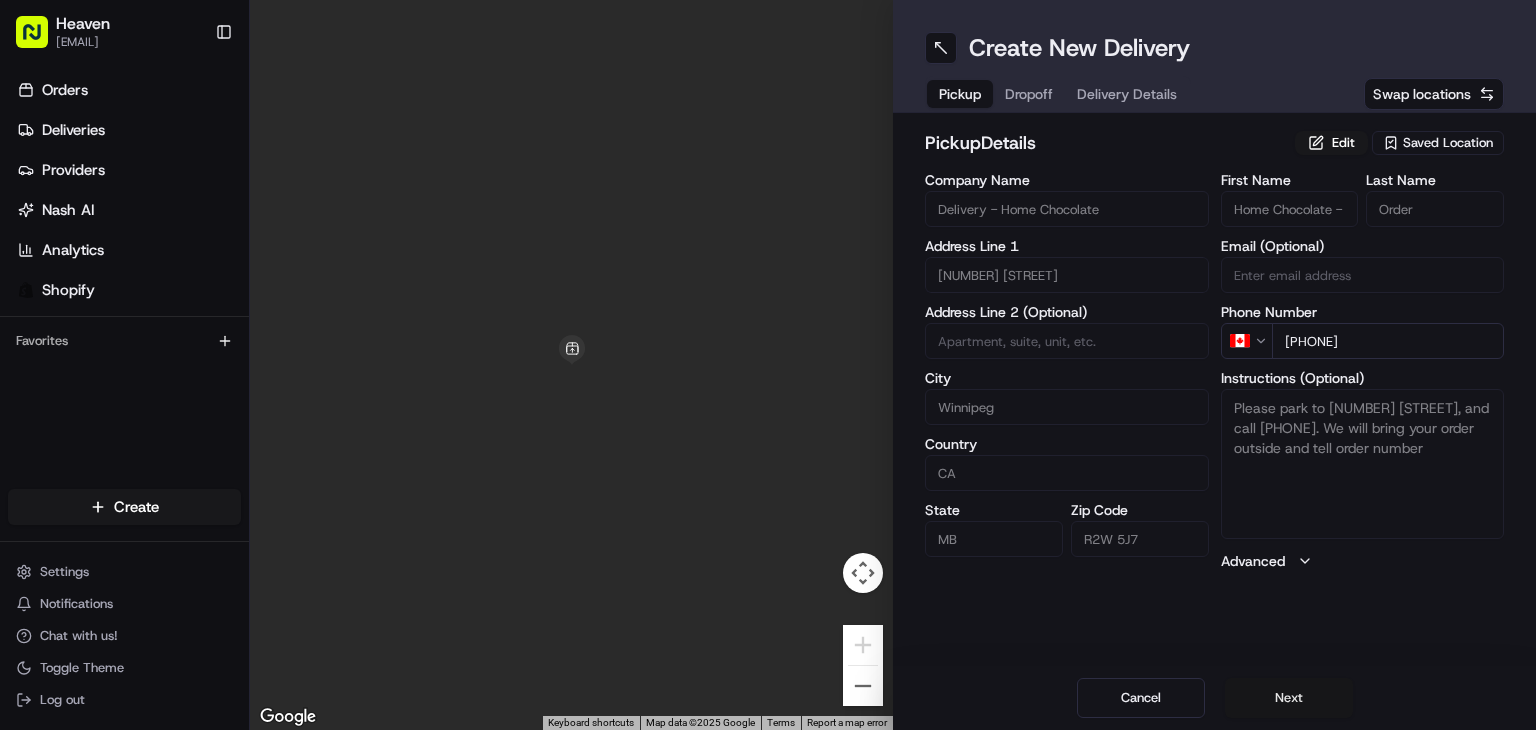 click on "Next" at bounding box center (1289, 698) 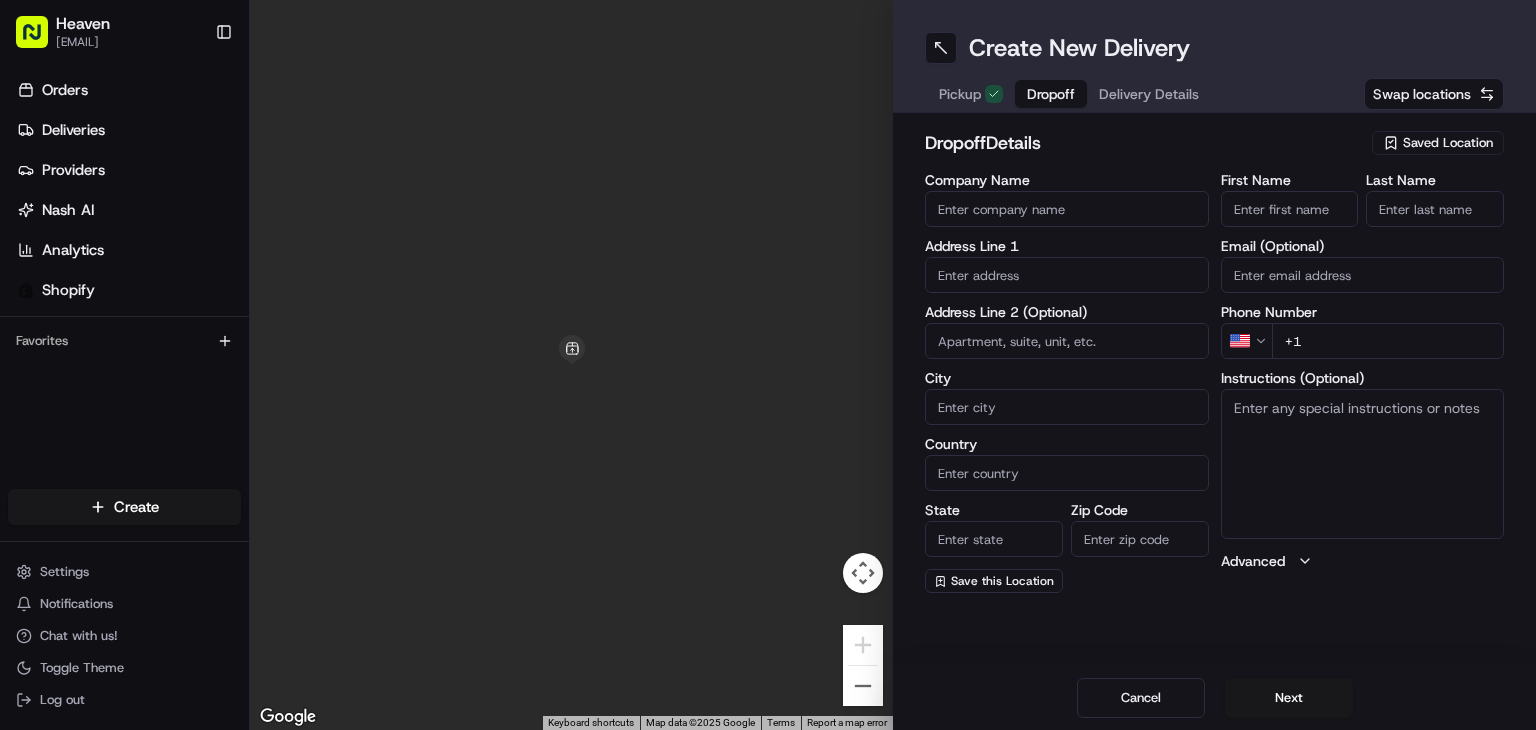 click on "First Name" at bounding box center [1290, 209] 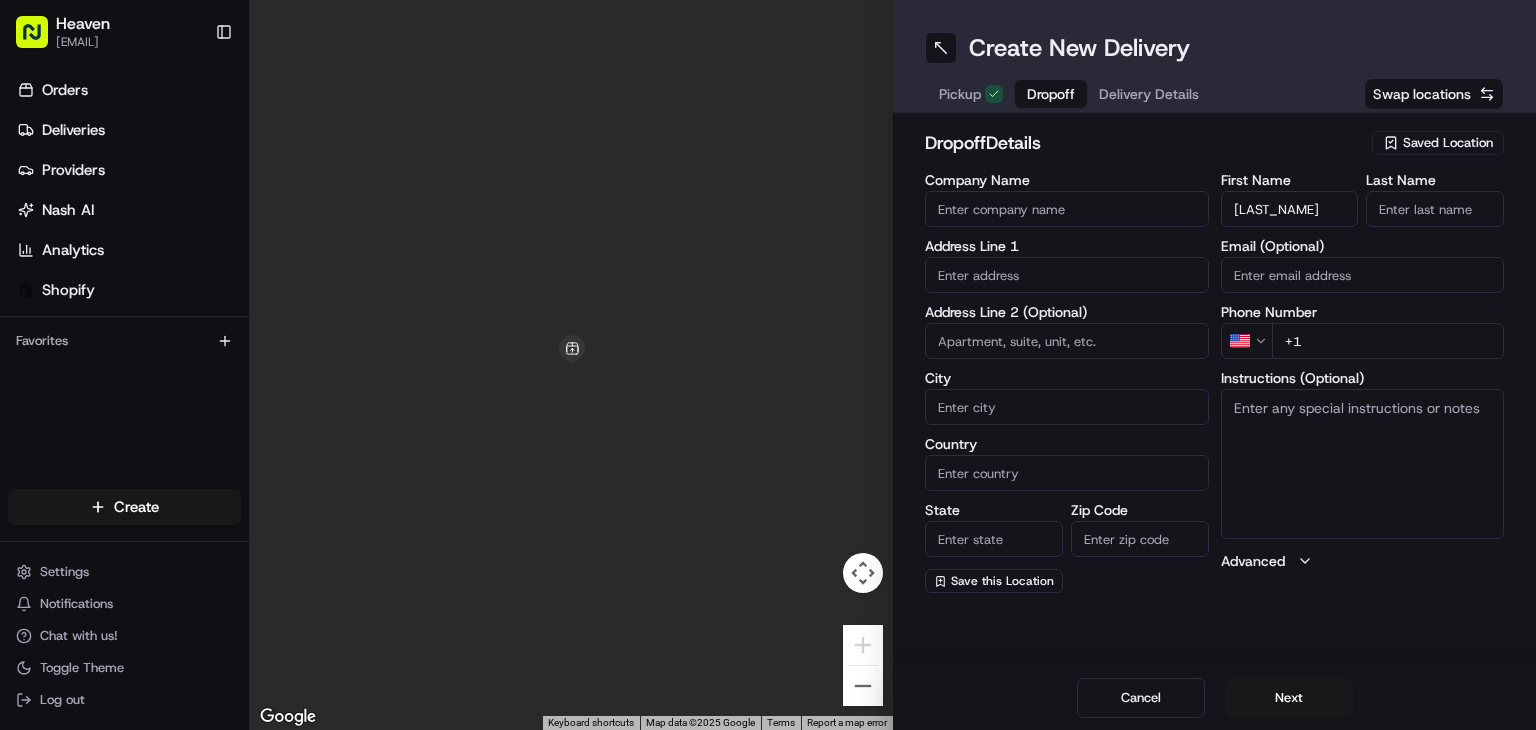 type on "[LAST_NAME]" 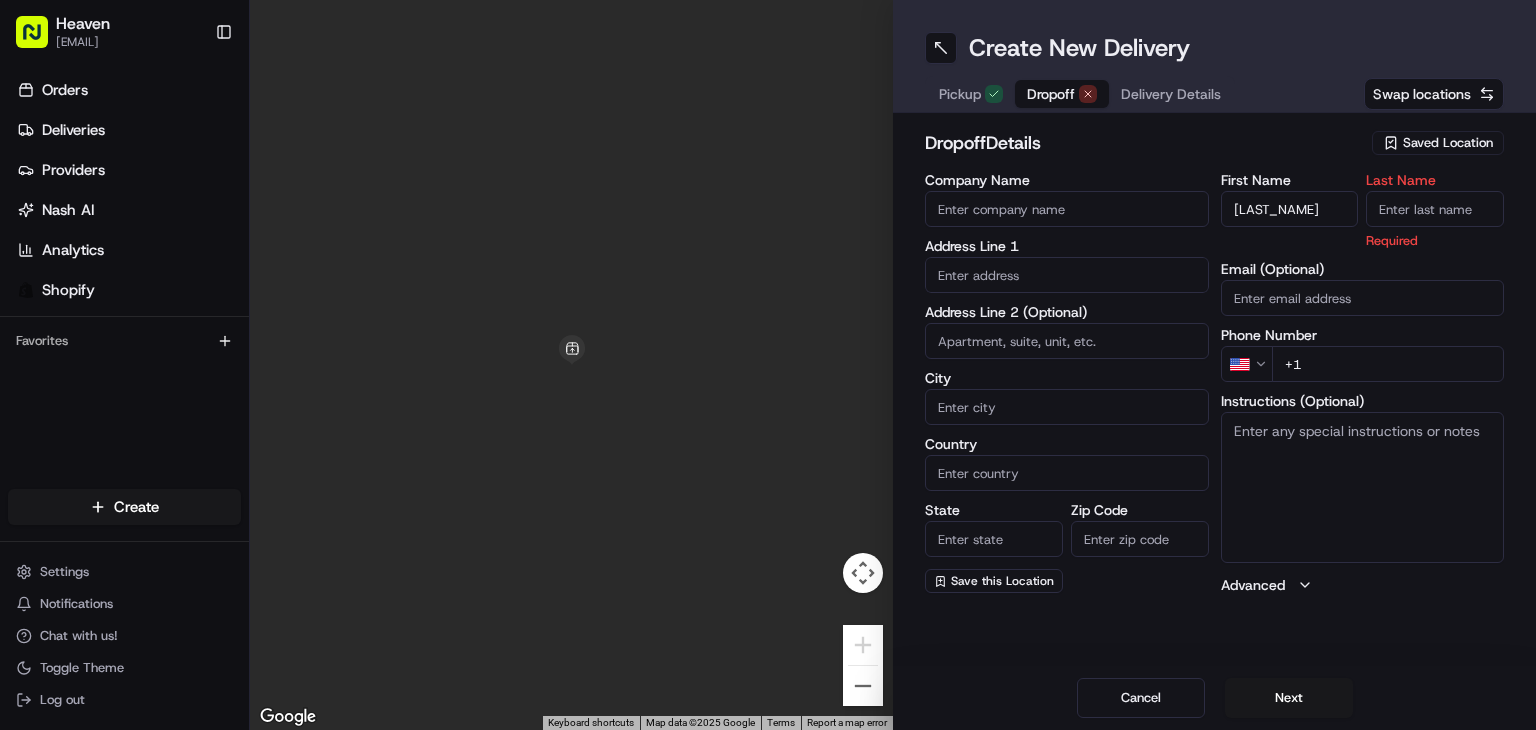 paste on "[LAST_NAME]" 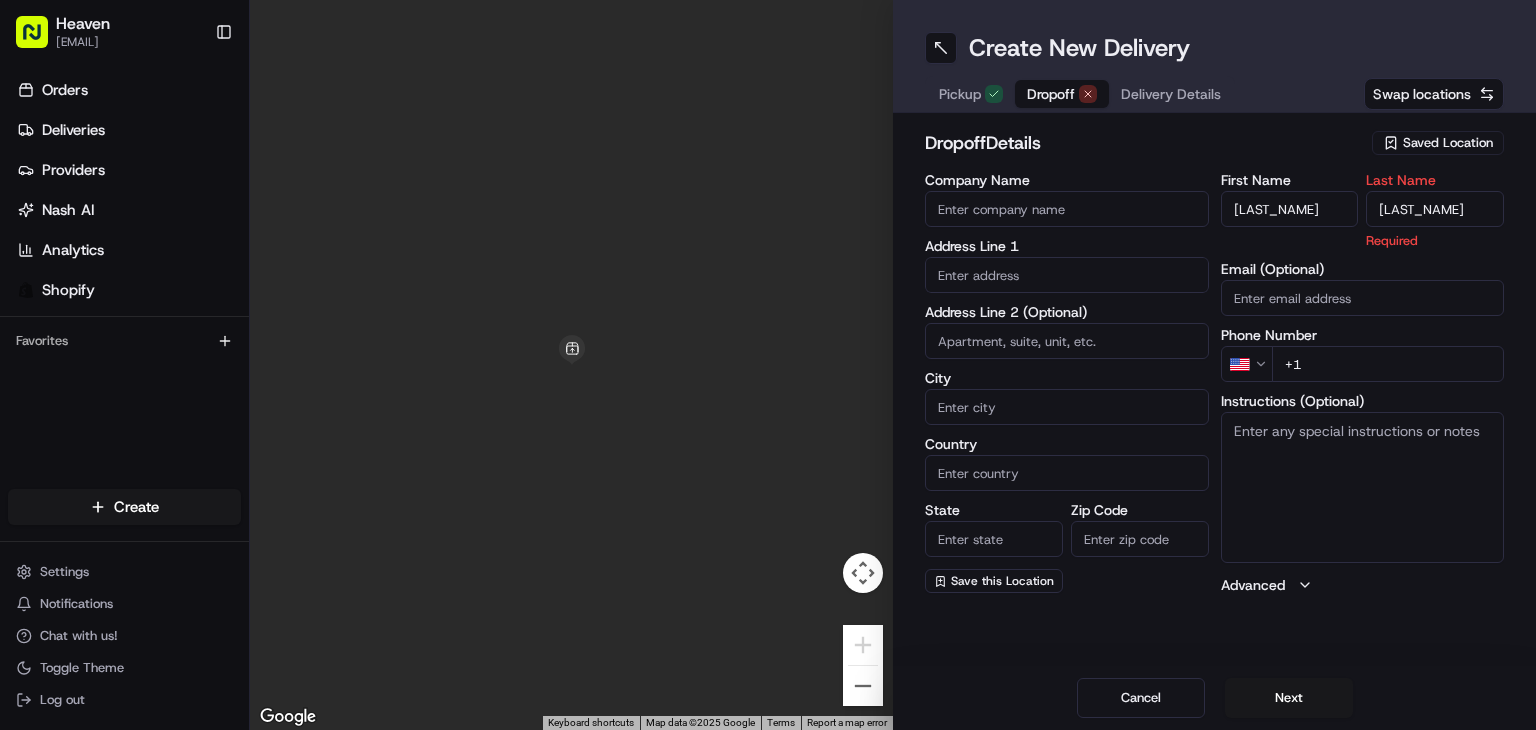 type on "[LAST_NAME]" 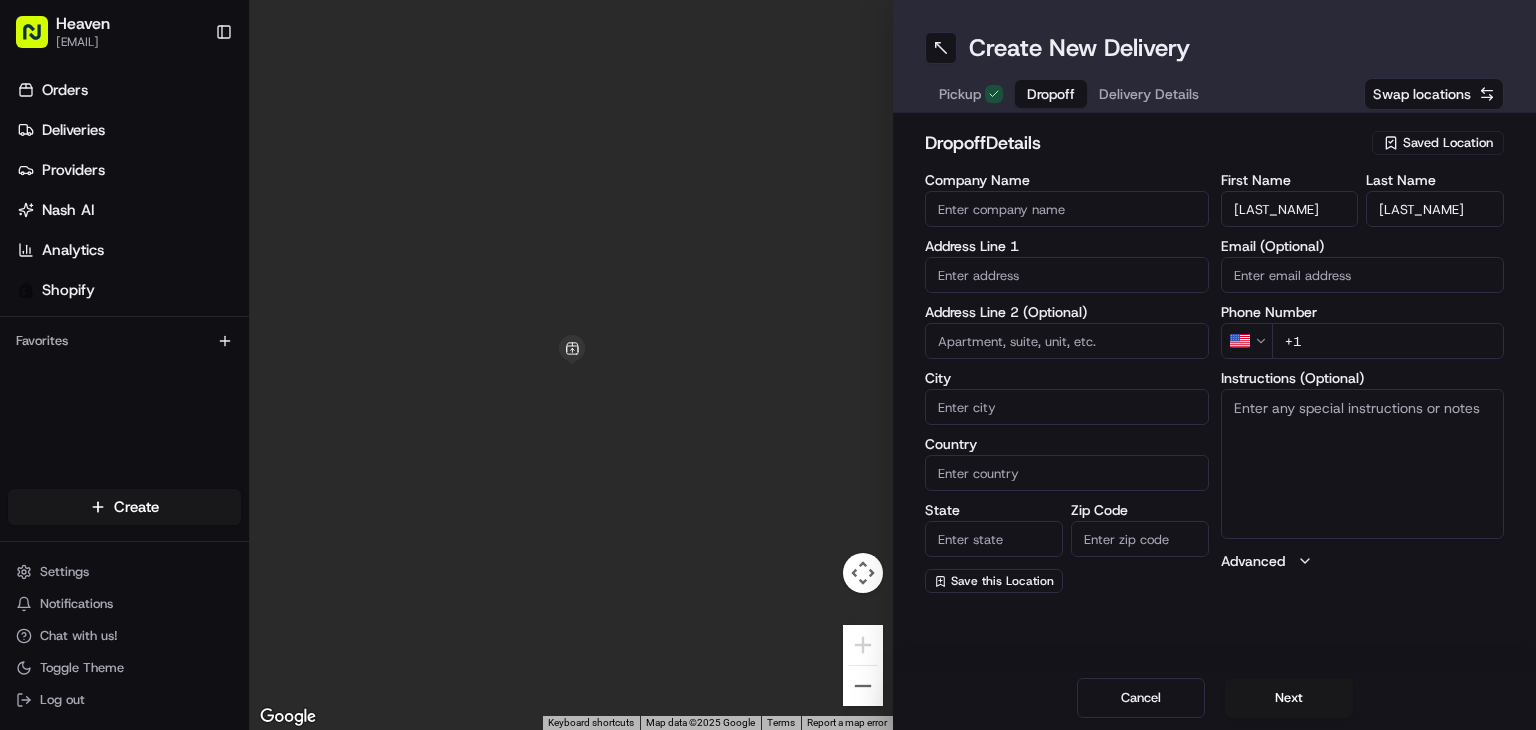 click on "Saved Location Company Name Address Line 1 Address Line 2 (Optional) City [CITY] Country [COUNTRY] [STATE] [ZIP] Save this Location First Name [LAST_NAME] Last Name US" at bounding box center (768, 365) 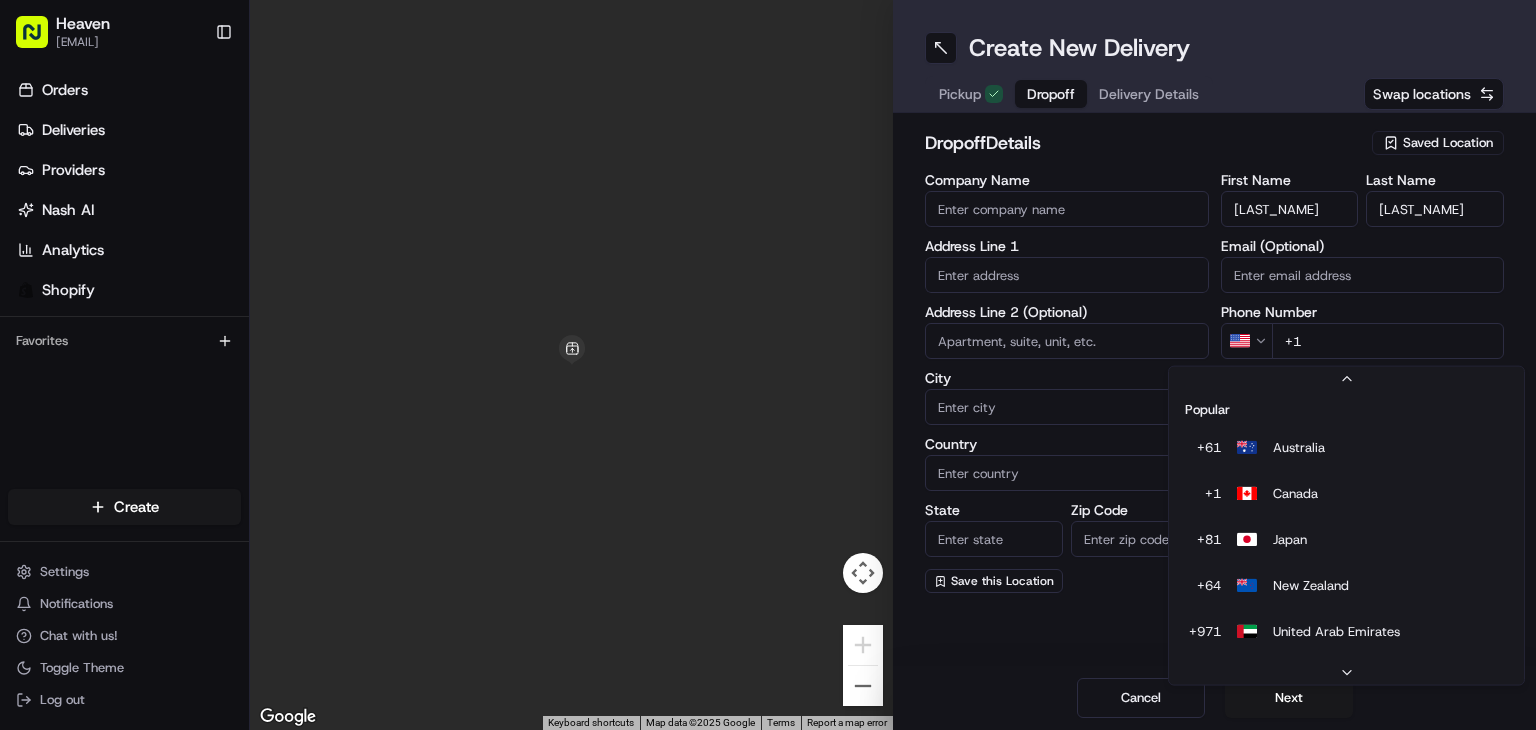 scroll, scrollTop: 85, scrollLeft: 0, axis: vertical 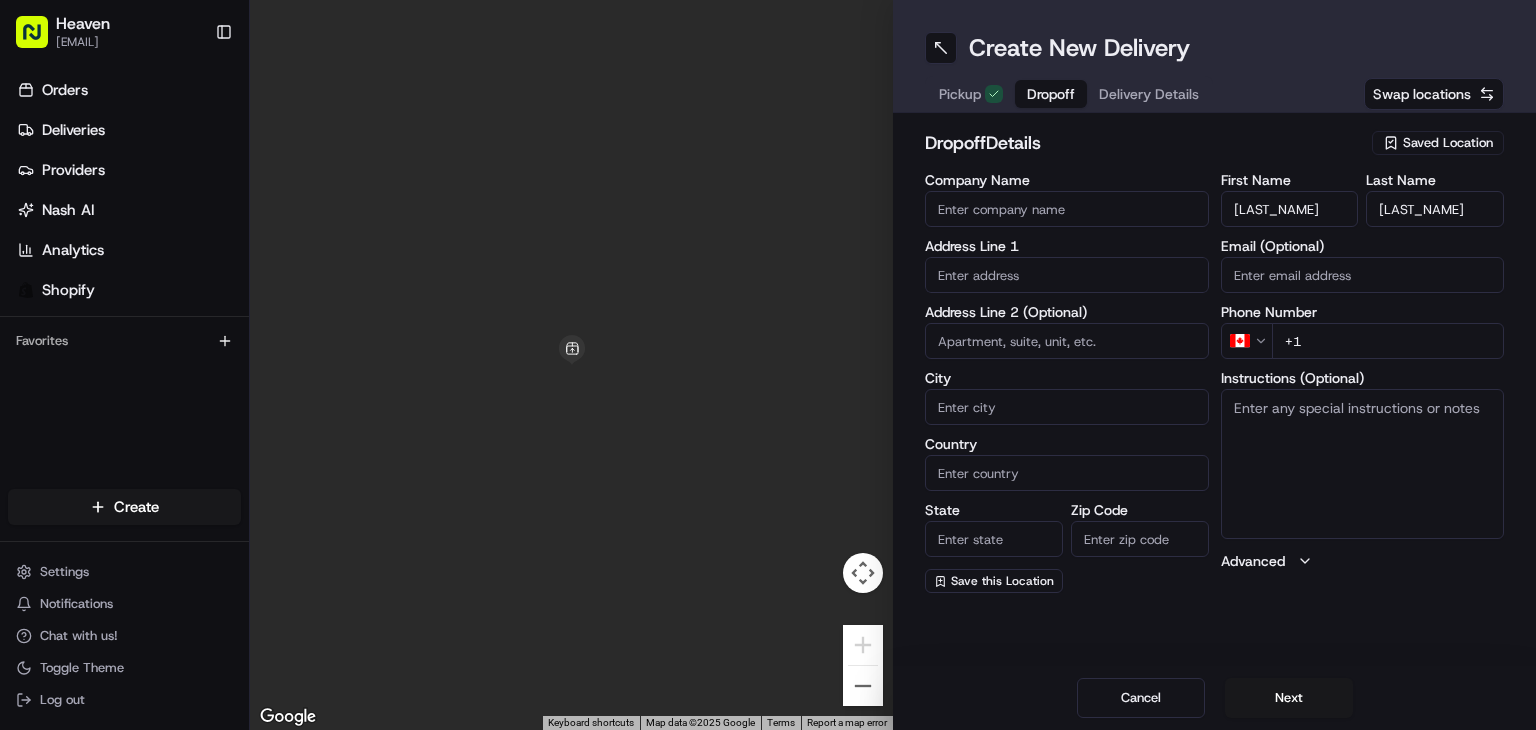 click on "+1" at bounding box center (1388, 341) 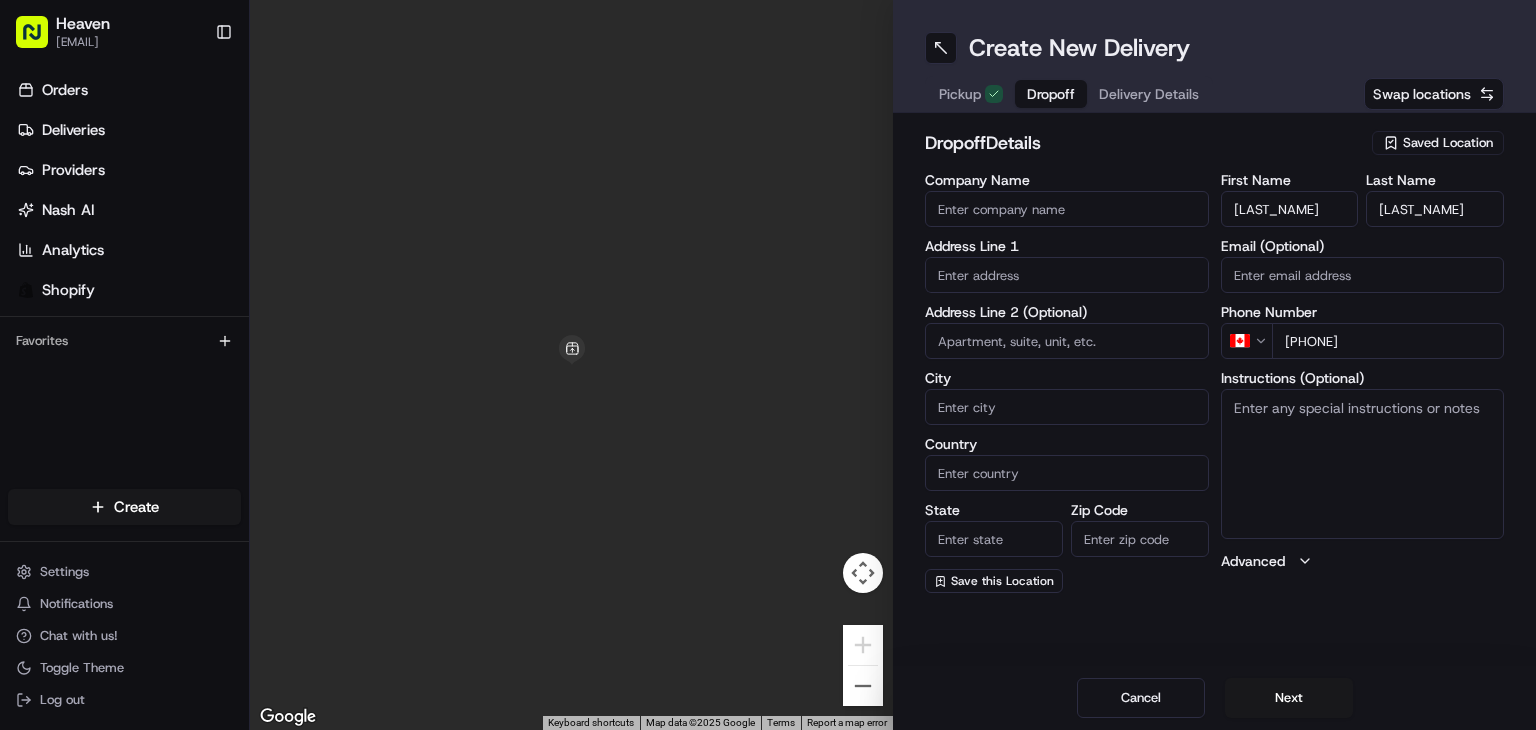 type on "[PHONE]" 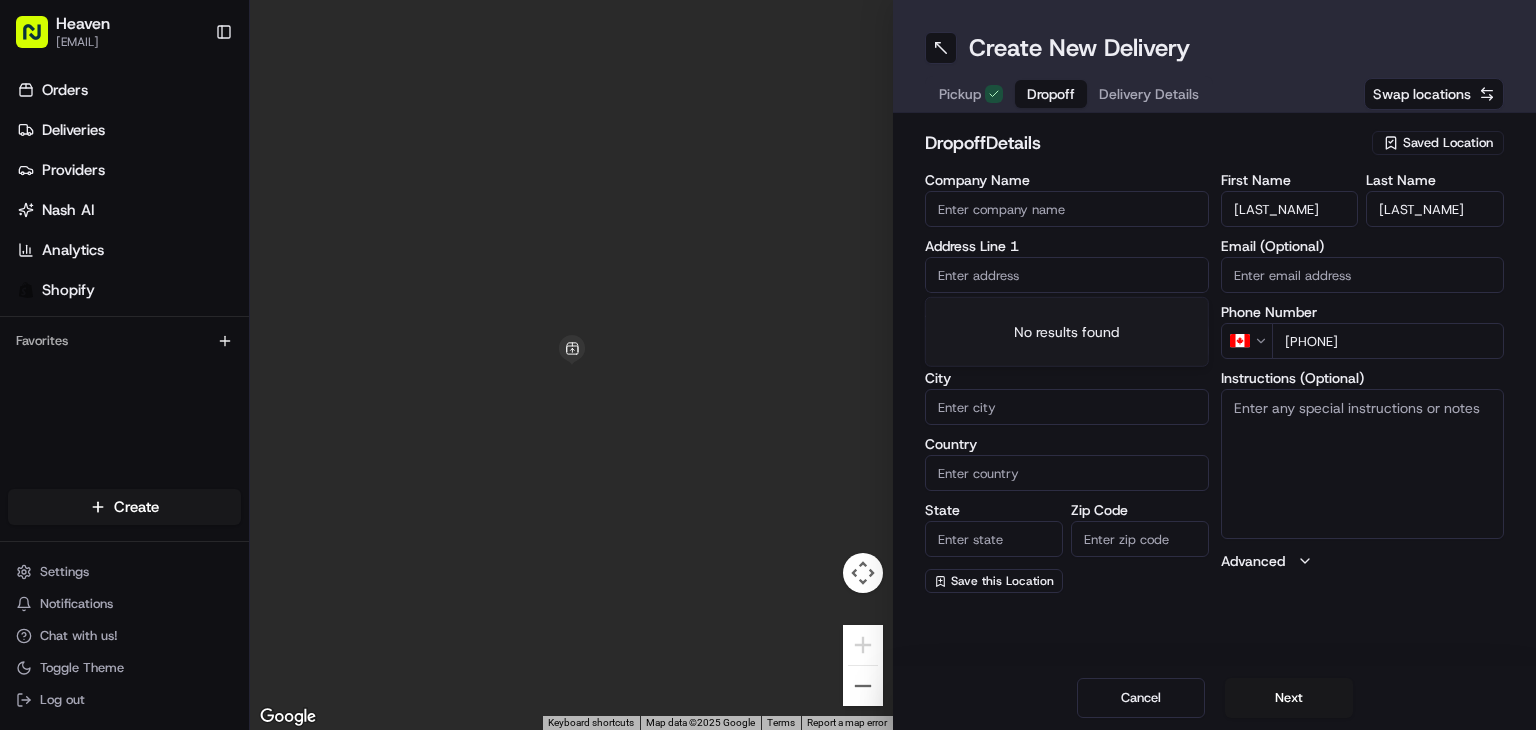 click at bounding box center (1067, 275) 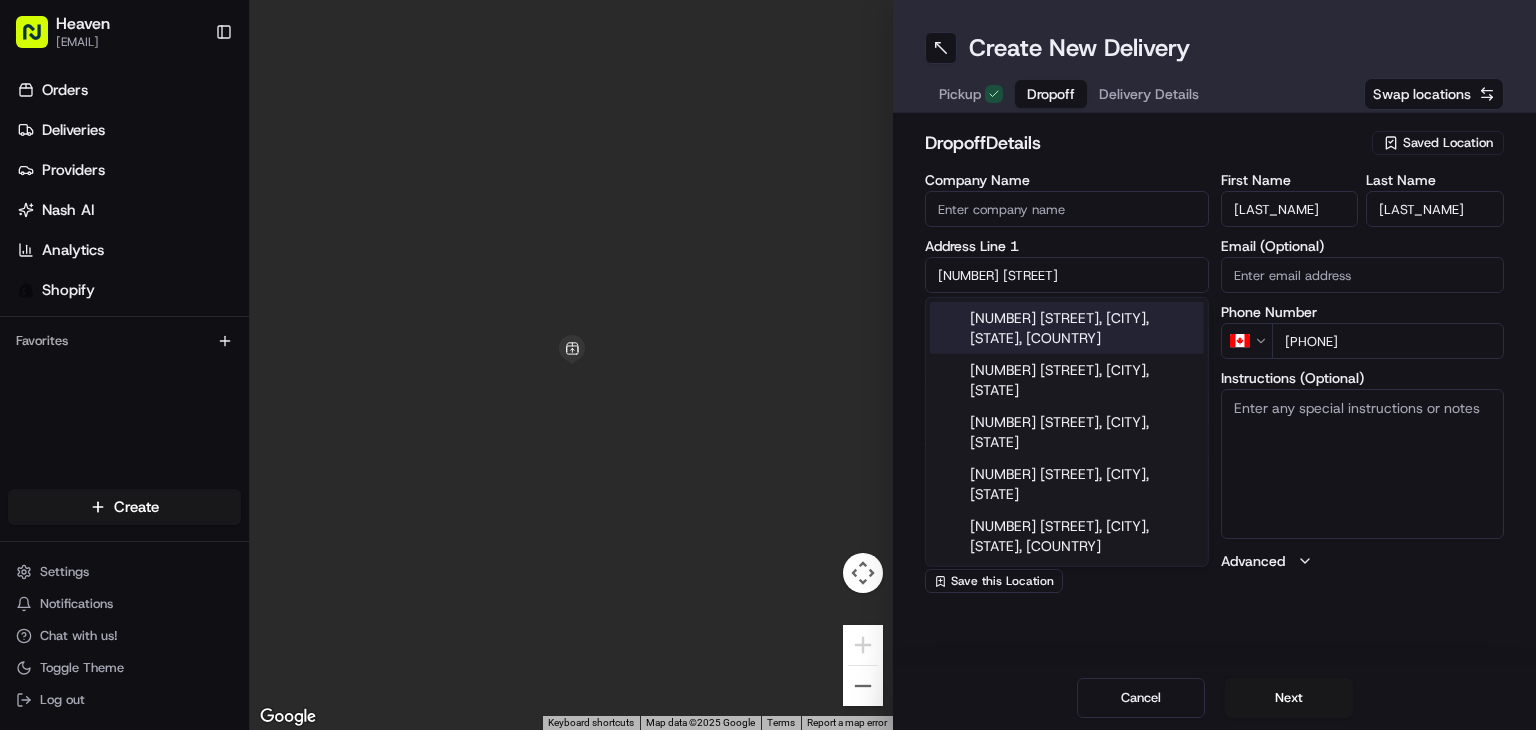 click on "[NUMBER] [STREET], [CITY], [STATE], [COUNTRY]" at bounding box center (1067, 328) 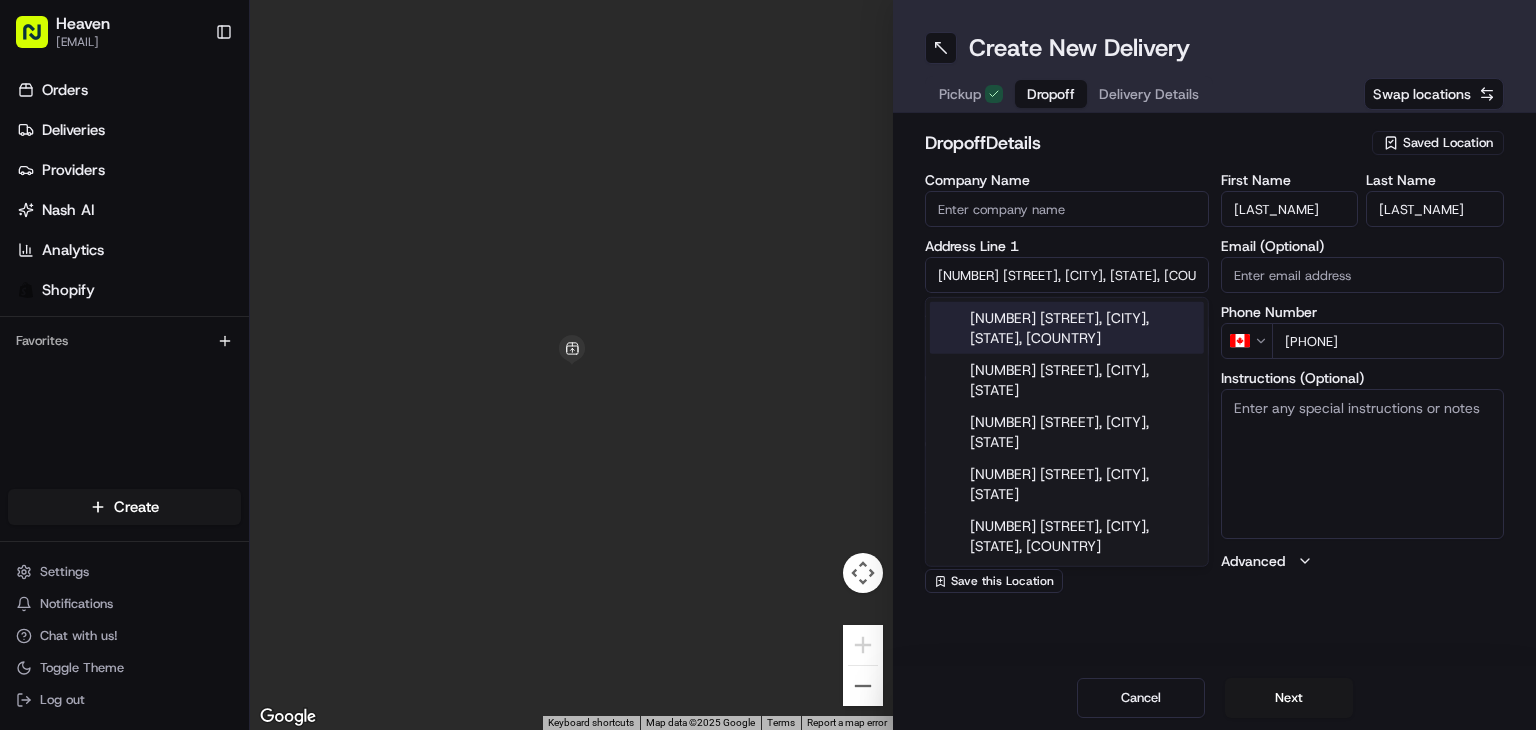 type on "[NUMBER] [STREET], [CITY], [STATE] [POSTAL_CODE], [COUNTRY]" 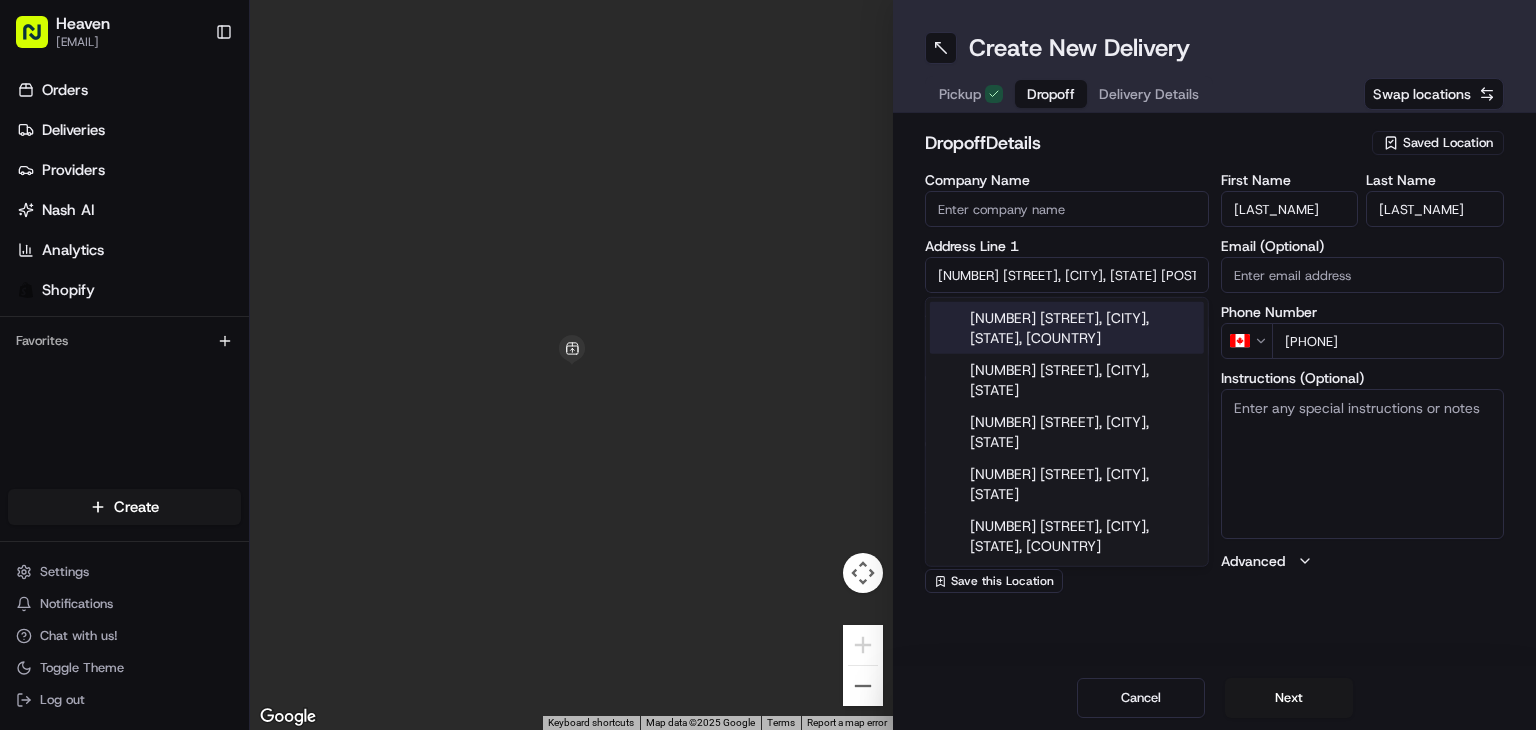 type on "[NUMBER] [STREET]" 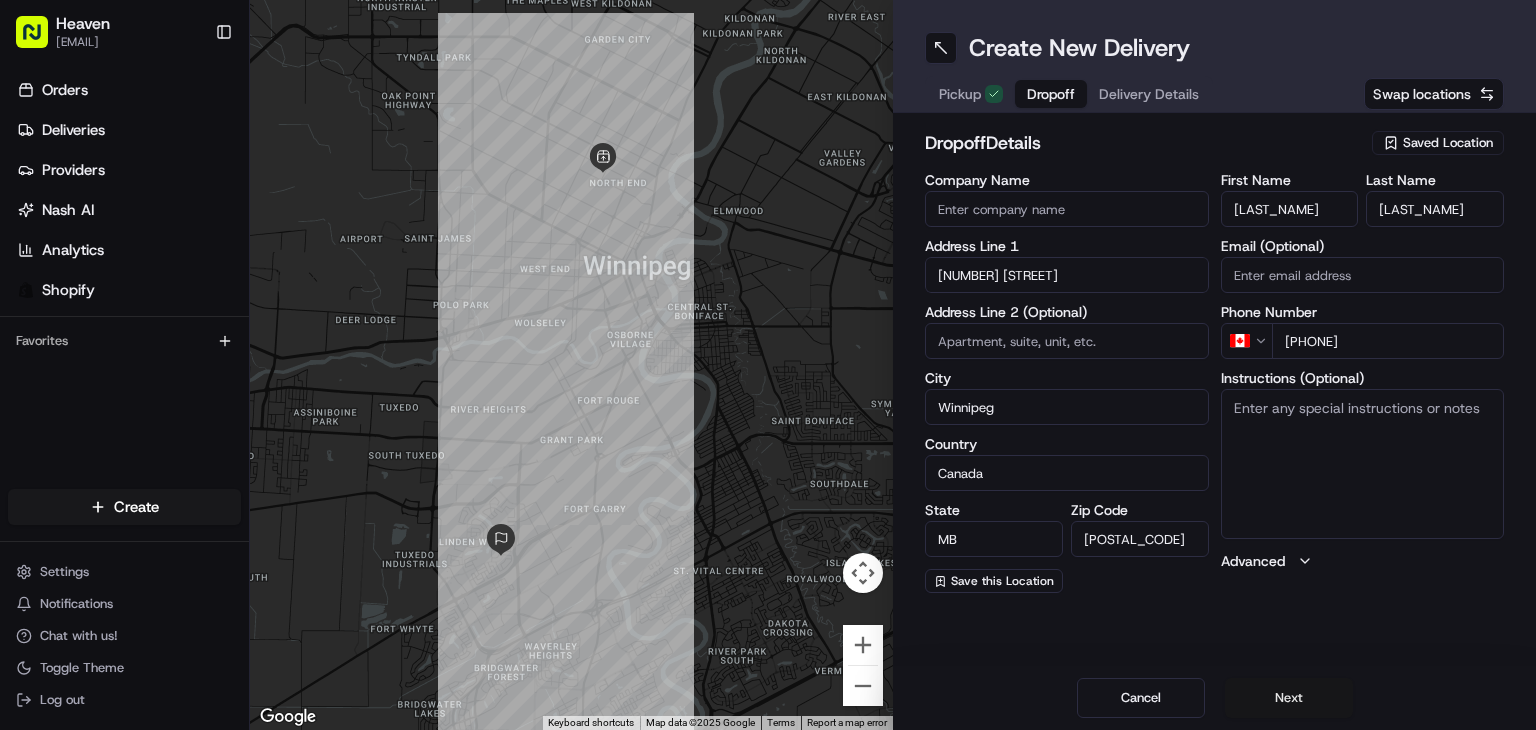 click on "Next" at bounding box center (1289, 698) 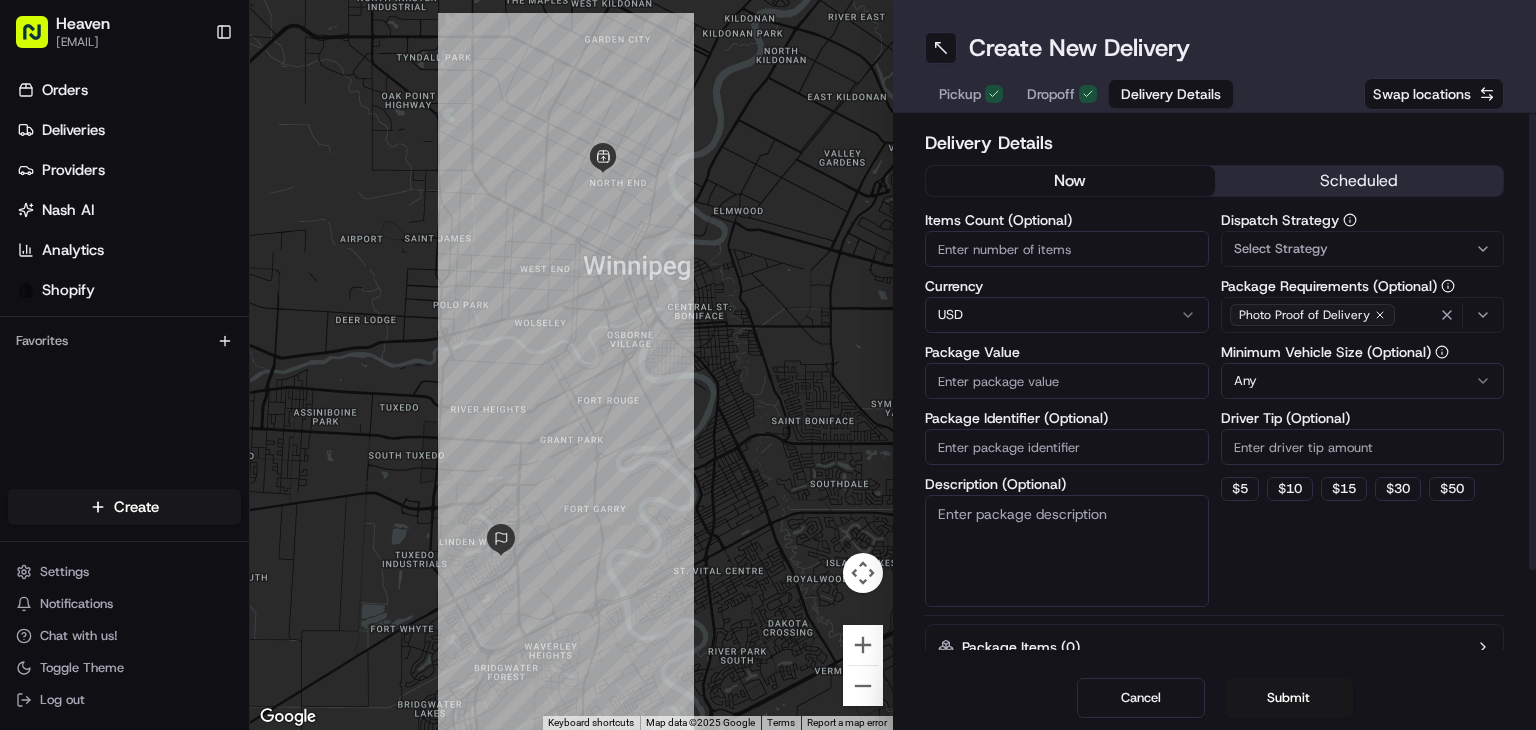 click on "Items Count (Optional)" at bounding box center (1067, 249) 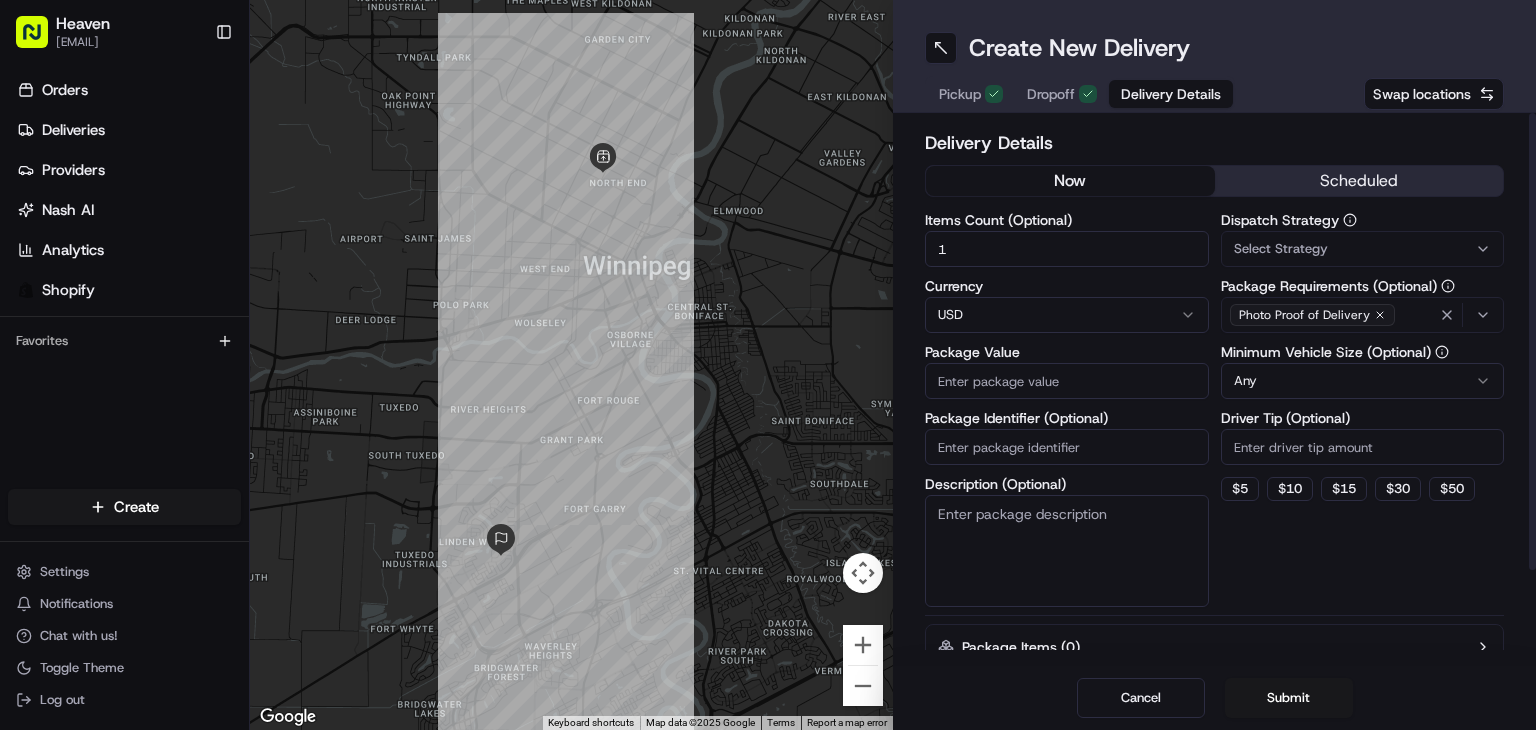 type on "1" 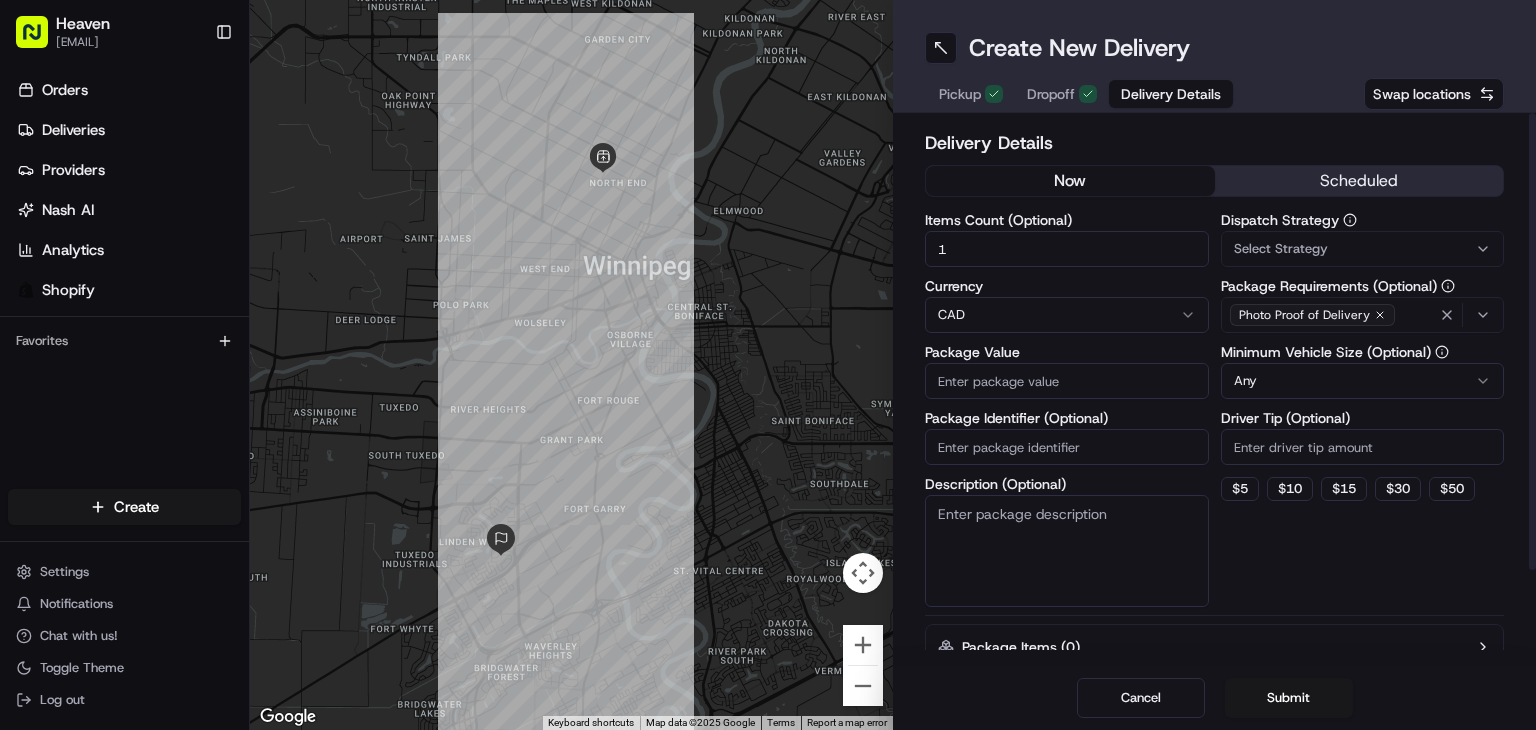 click on "Package Value" at bounding box center (1067, 381) 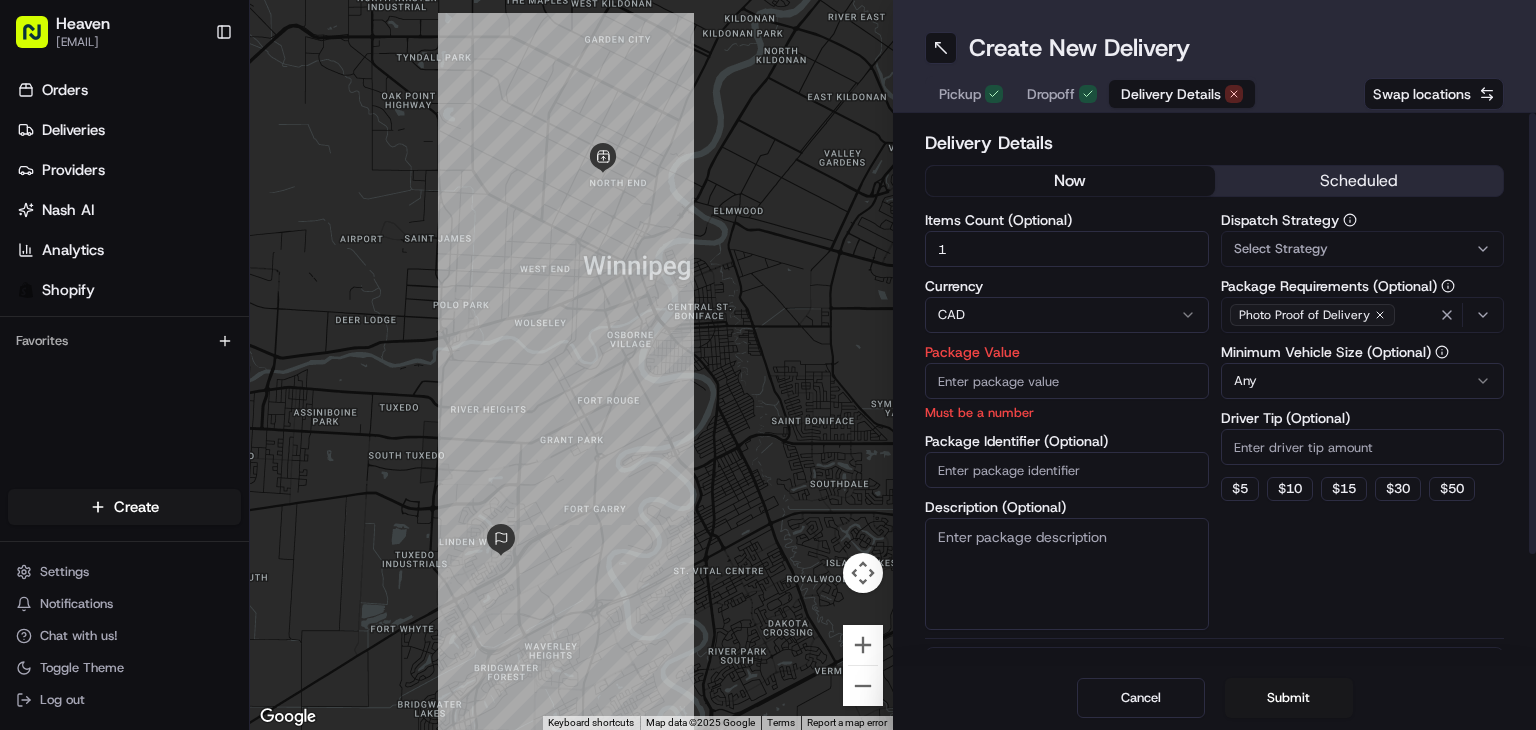click on "Package Value" at bounding box center (1067, 381) 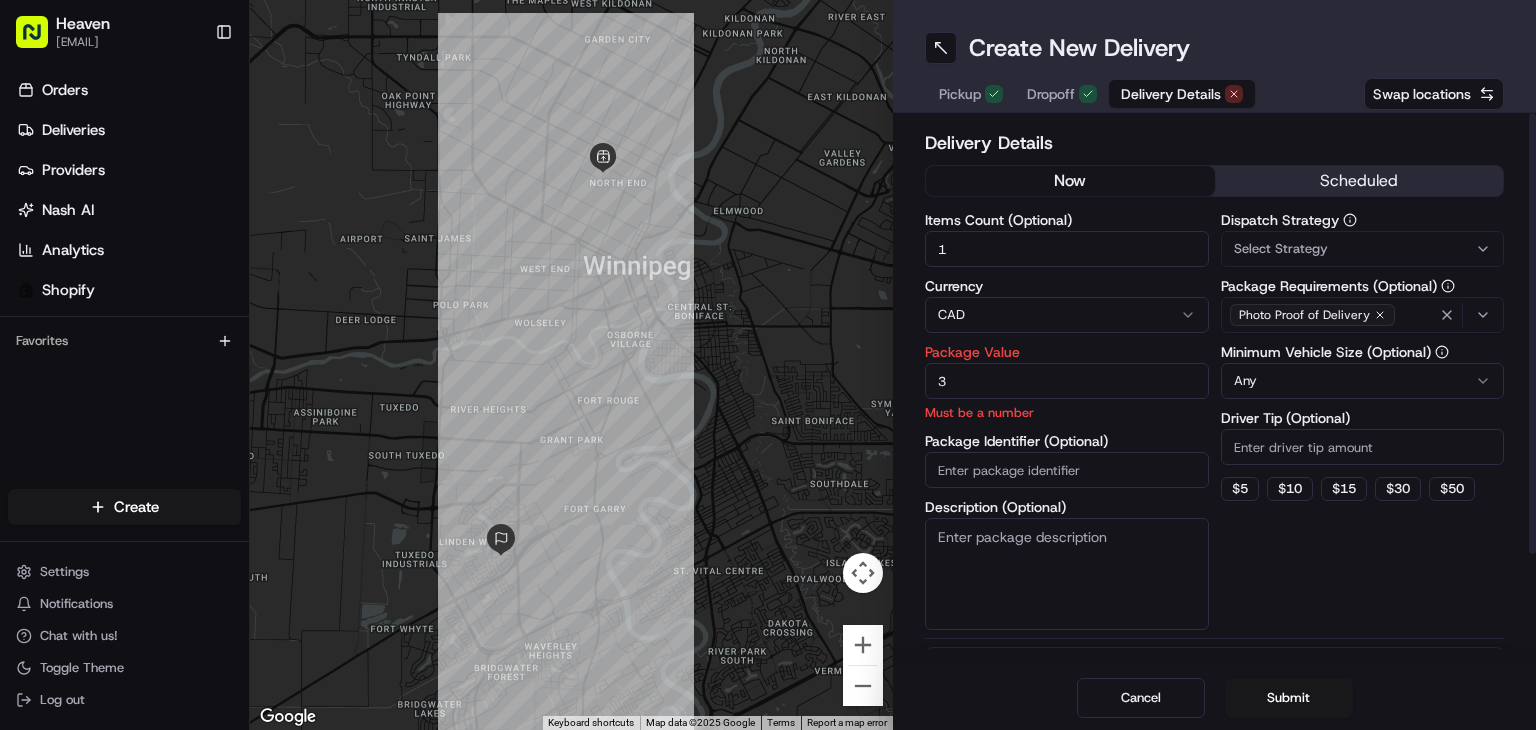 type on "33" 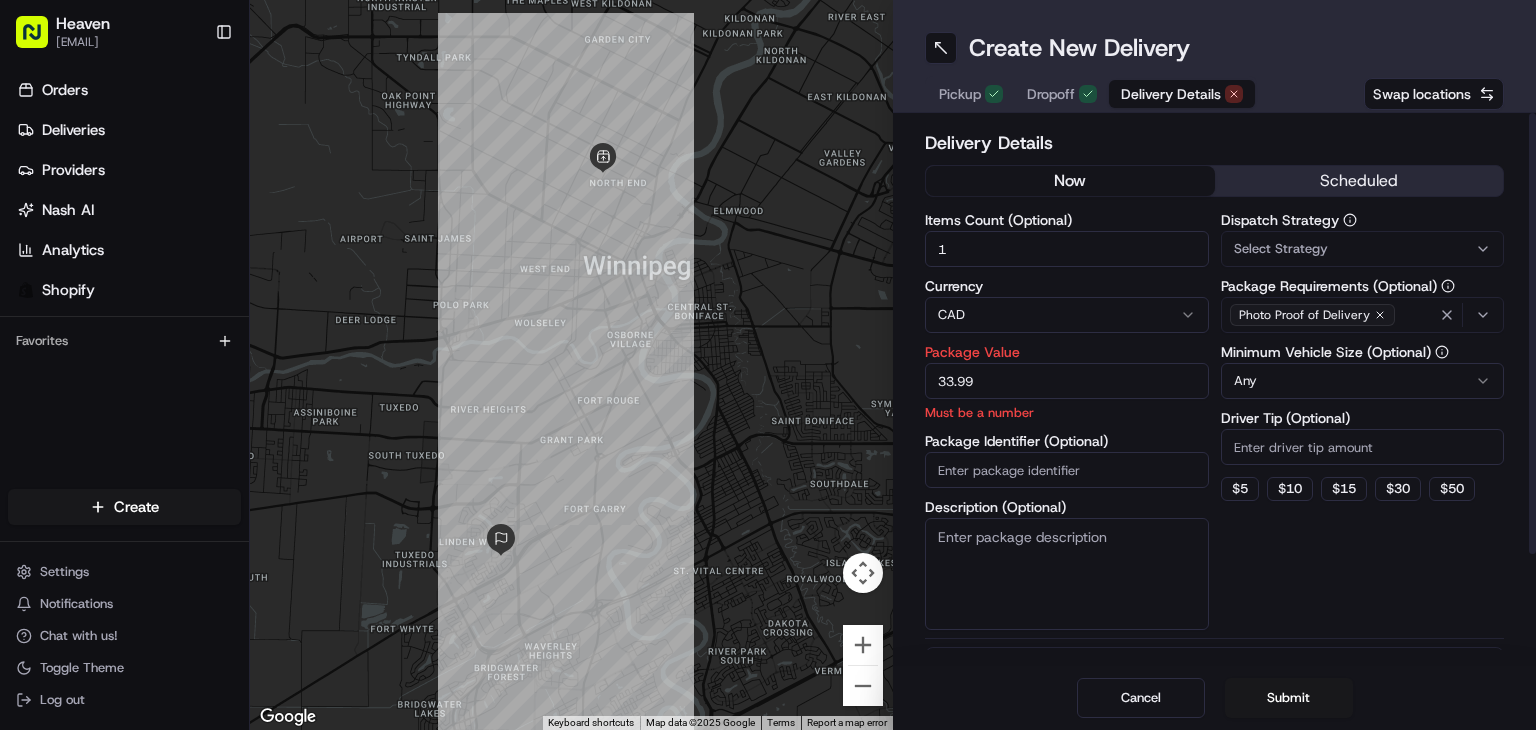type on "33.99" 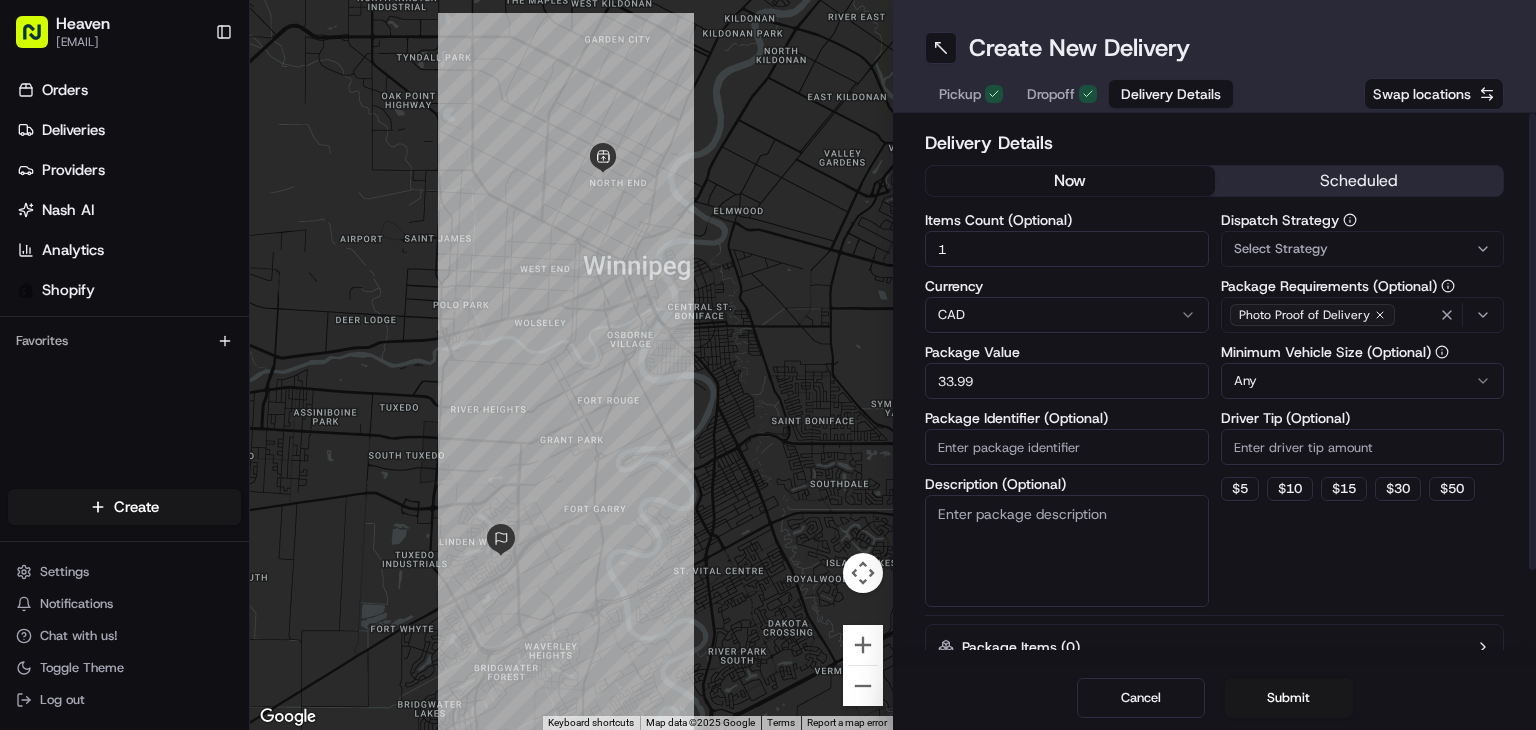 click on "Package Identifier (Optional)" at bounding box center [1067, 447] 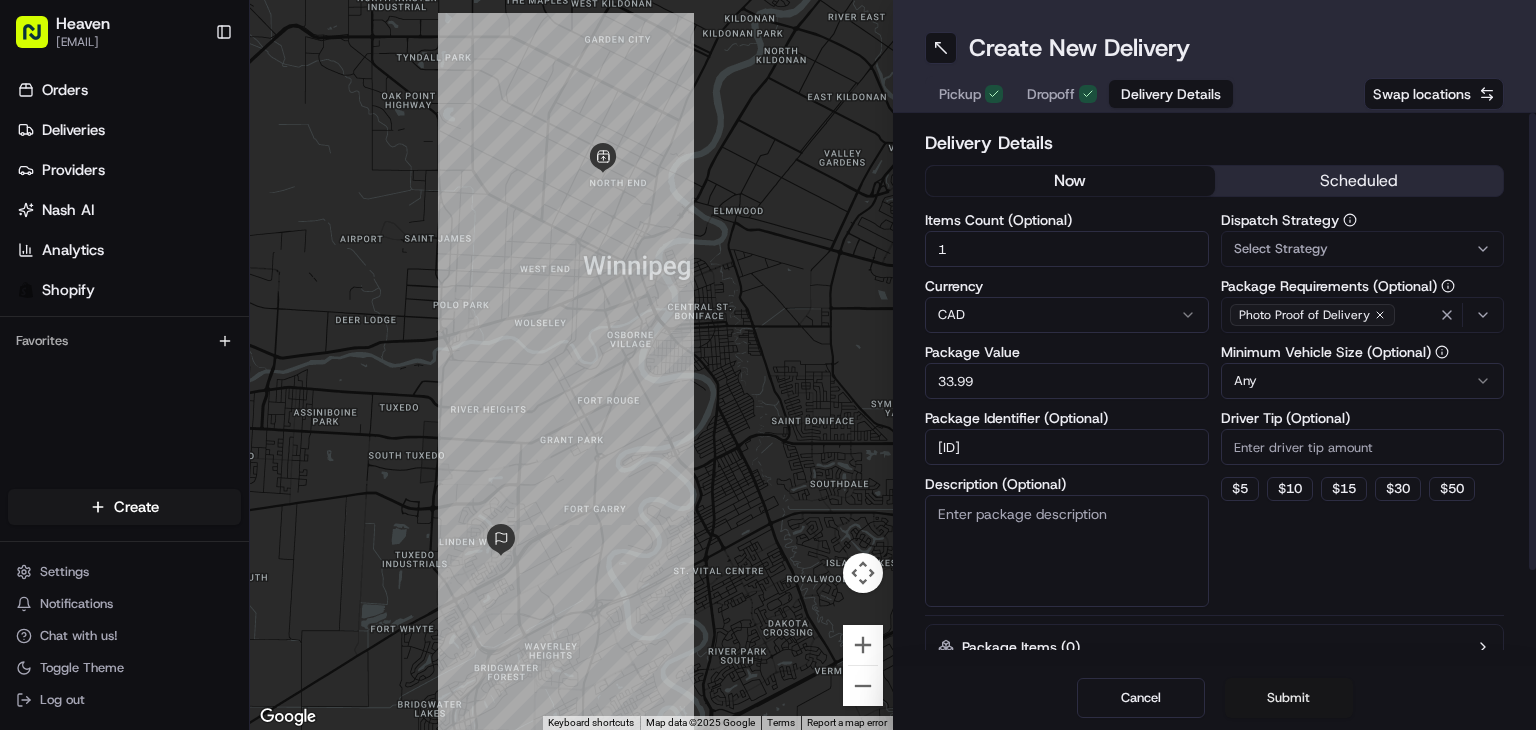 type on "[ID]" 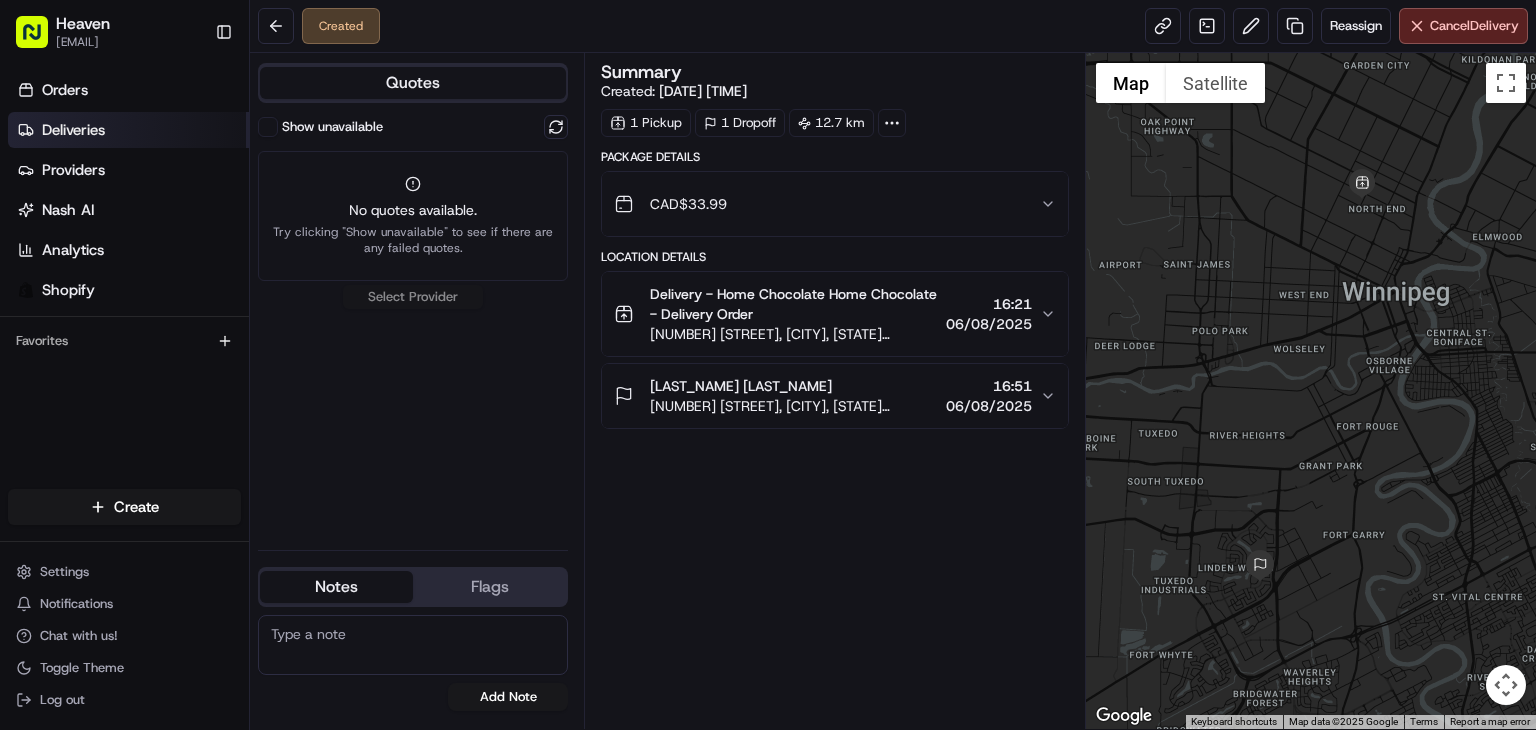 click on "Deliveries" at bounding box center [128, 130] 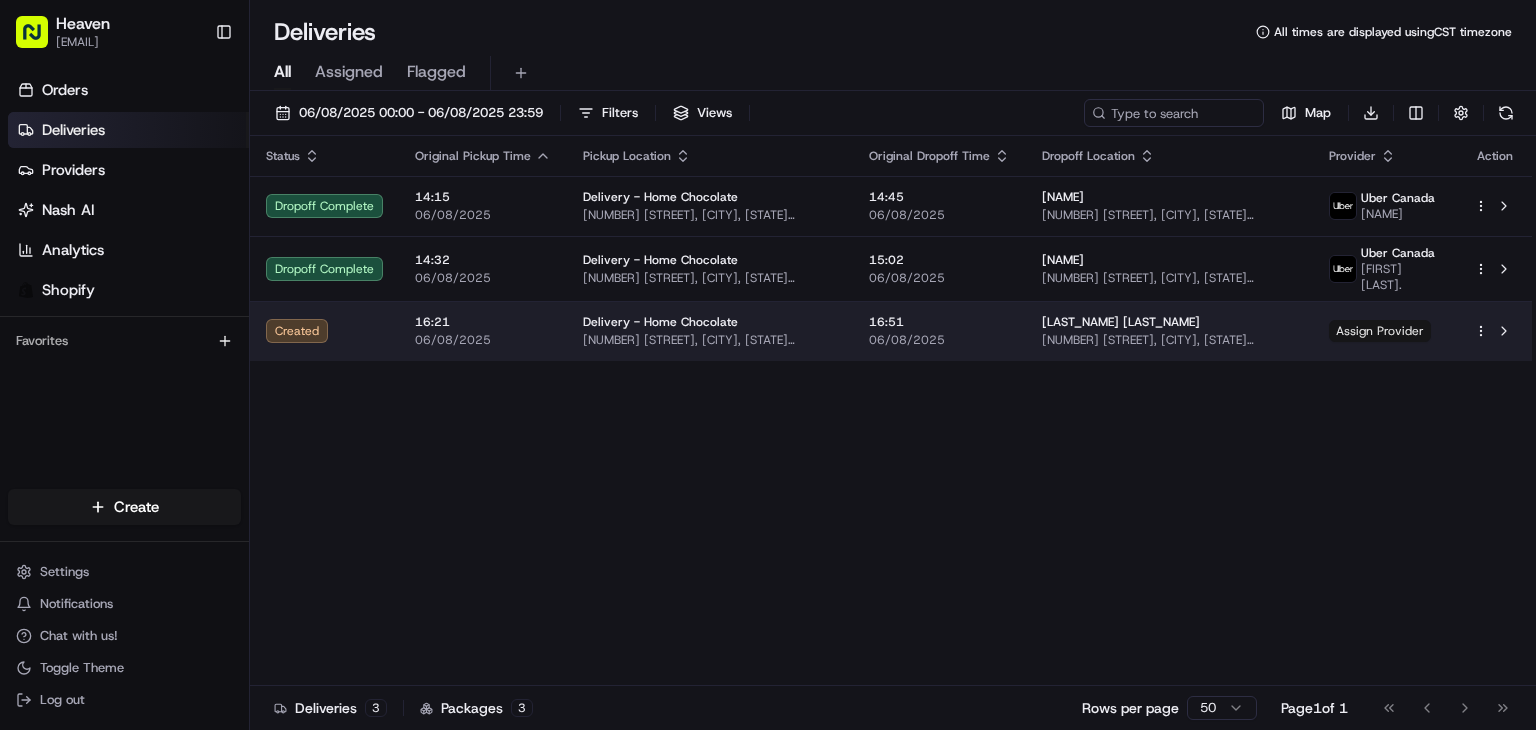 click on "Assign Provider" at bounding box center (1380, 331) 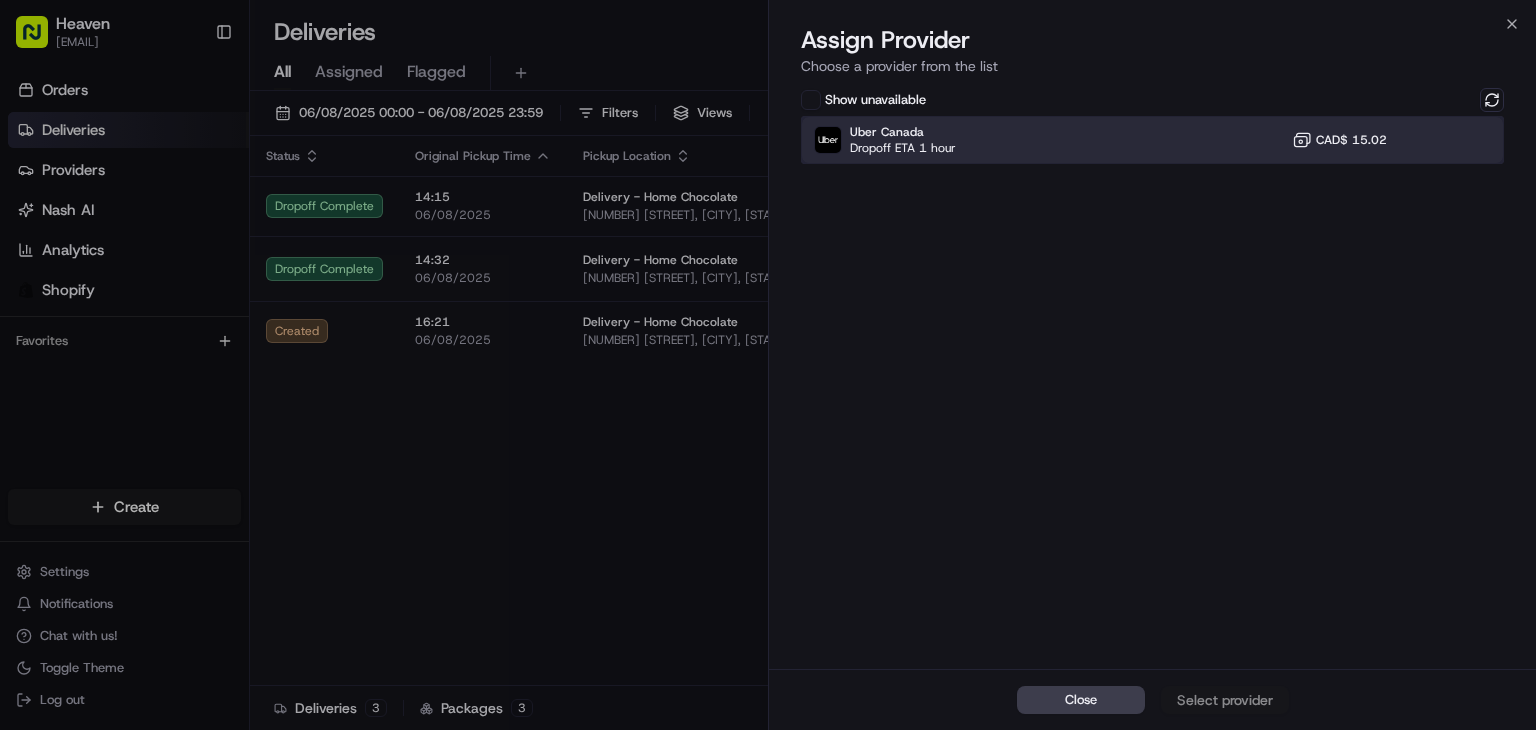 click on "Uber Canada Dropoff ETA   1 hour CAD$   [PRICE]" at bounding box center [1152, 140] 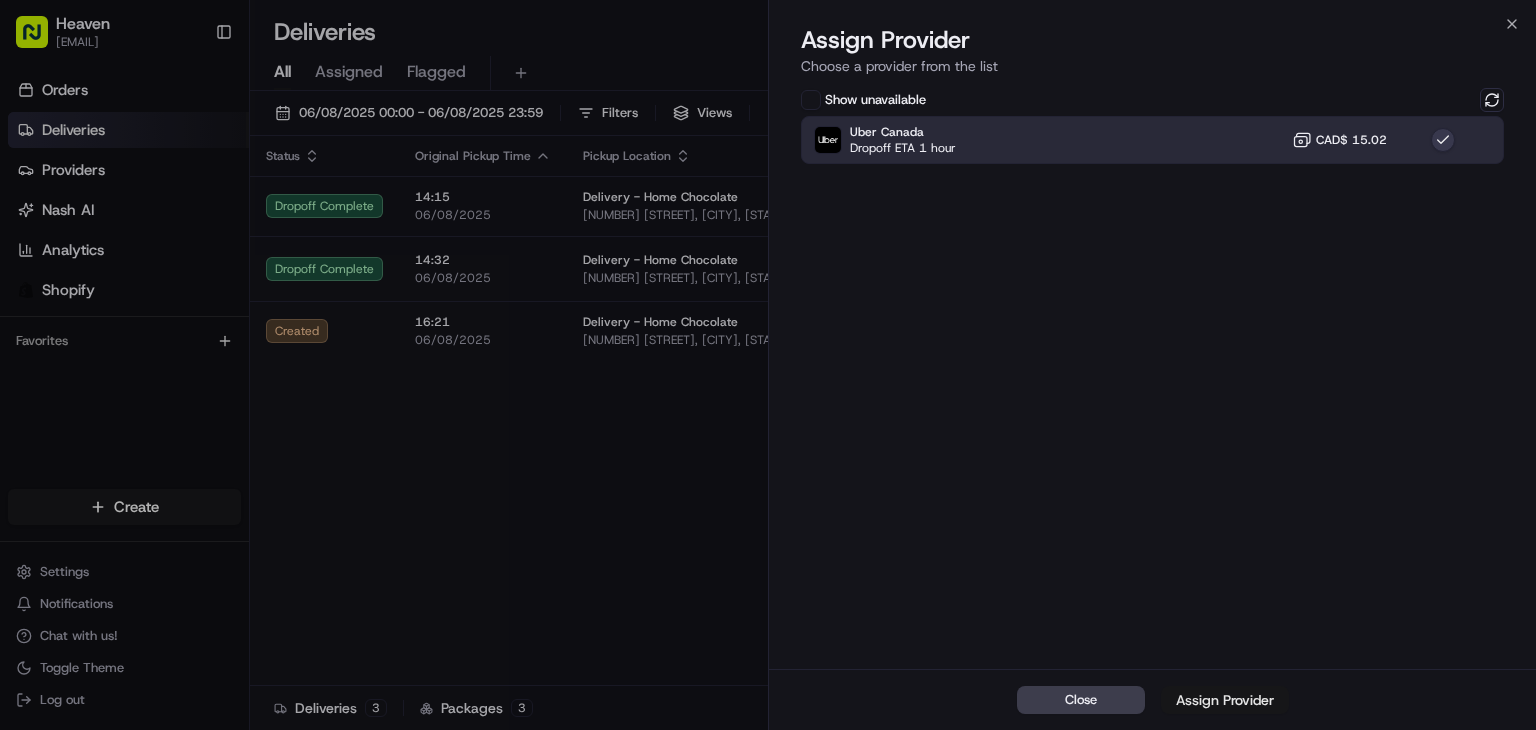 click on "Assign Provider" at bounding box center (1225, 700) 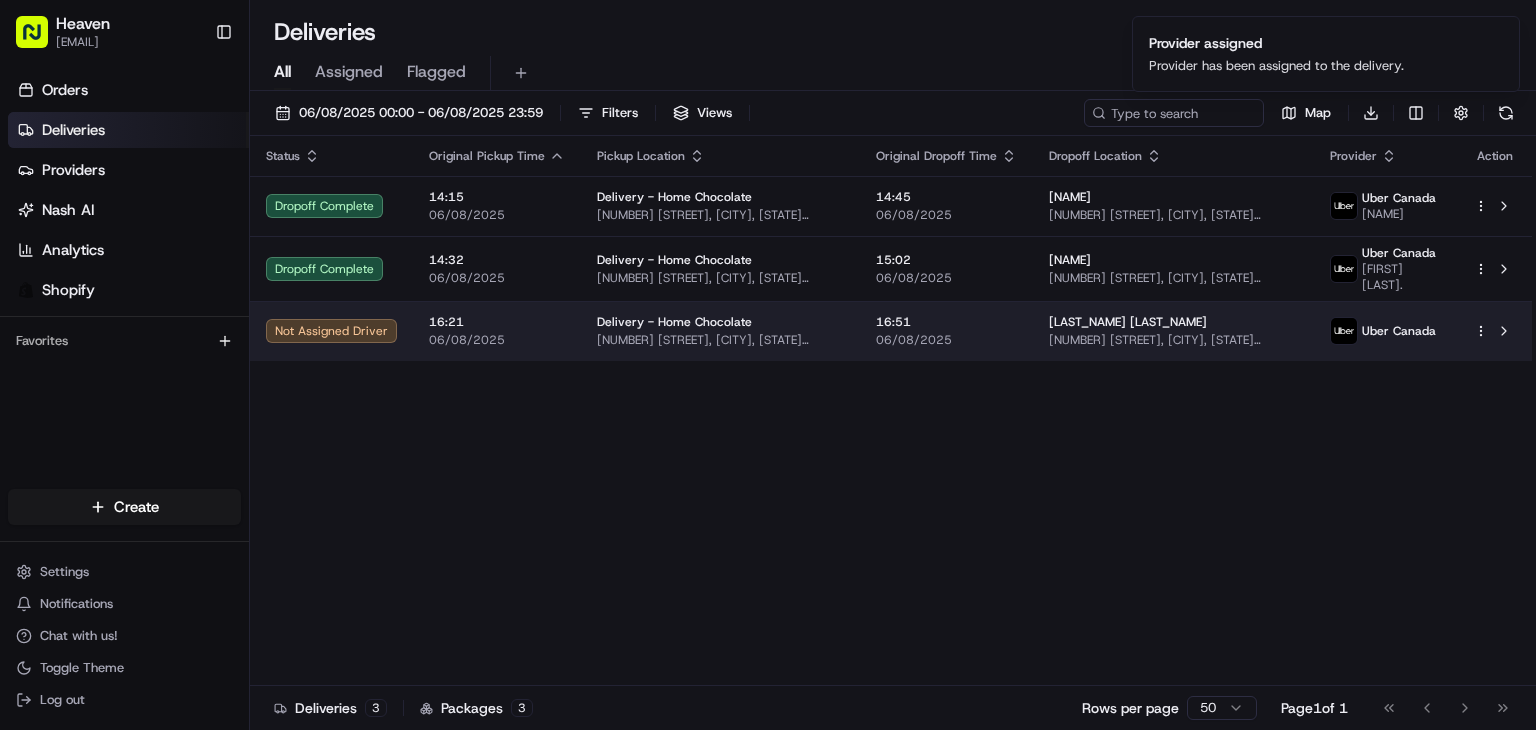 click on "06/08/2025" at bounding box center [946, 340] 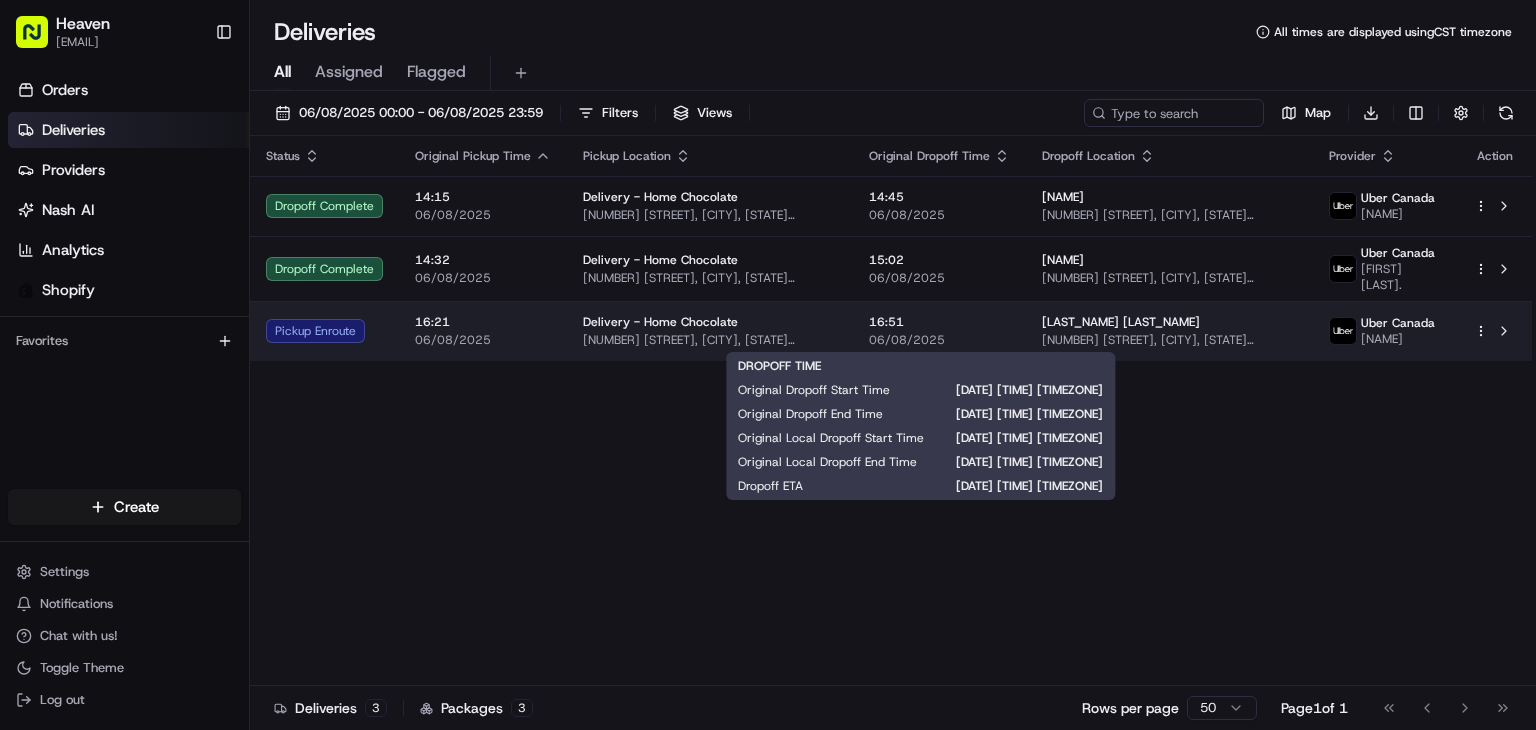 click on "16:51" at bounding box center [939, 322] 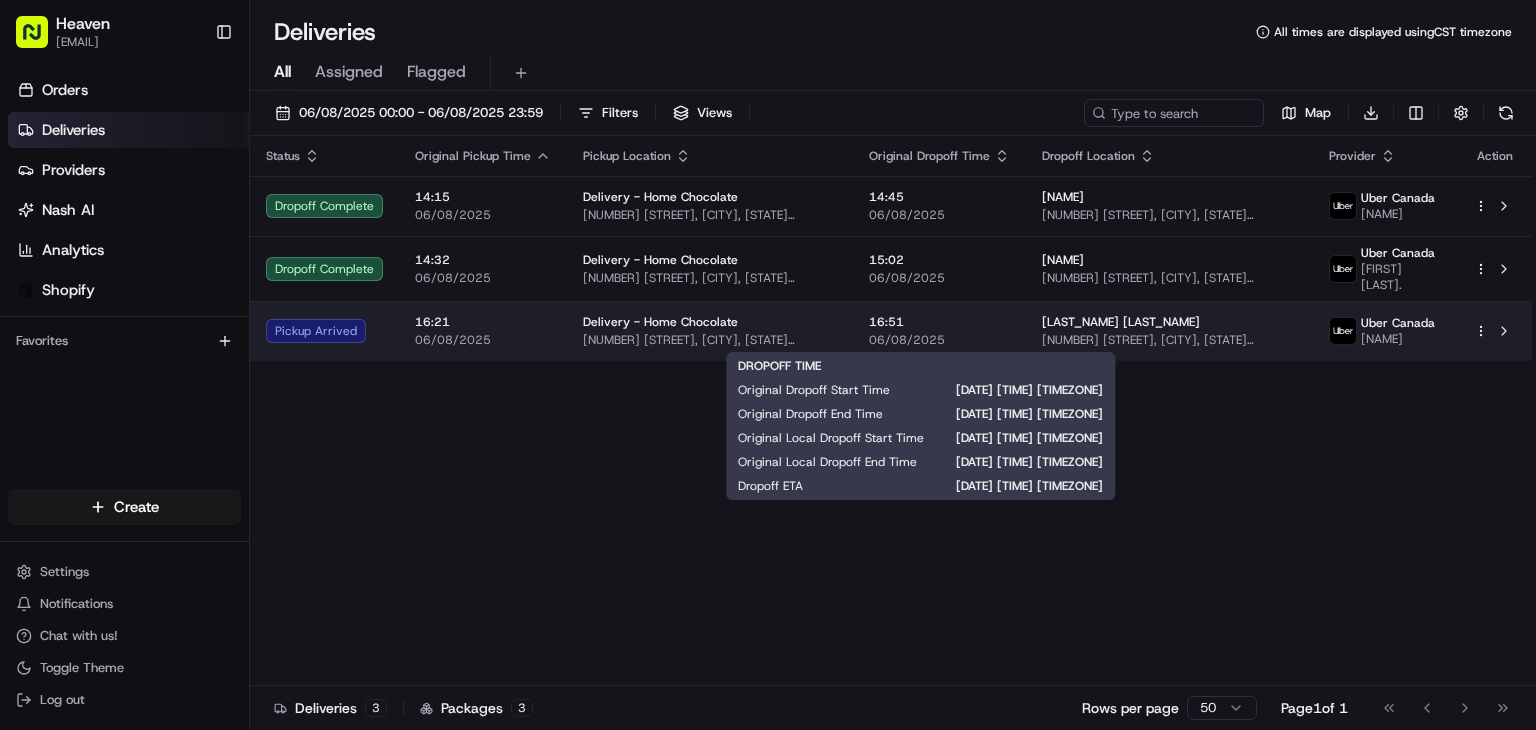 click on "16:51" at bounding box center [939, 322] 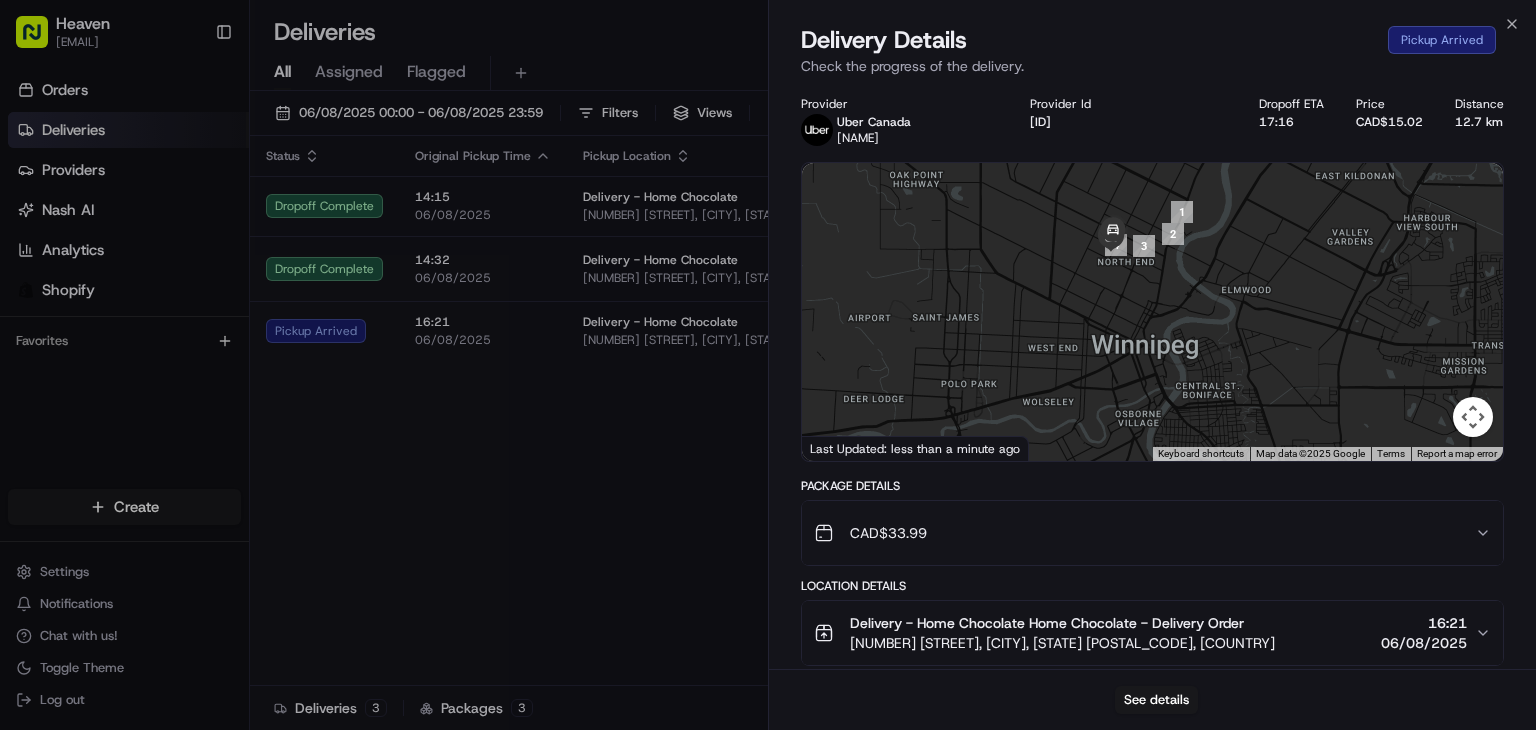 drag, startPoint x: 1141, startPoint y: 309, endPoint x: 1044, endPoint y: 519, distance: 231.32013 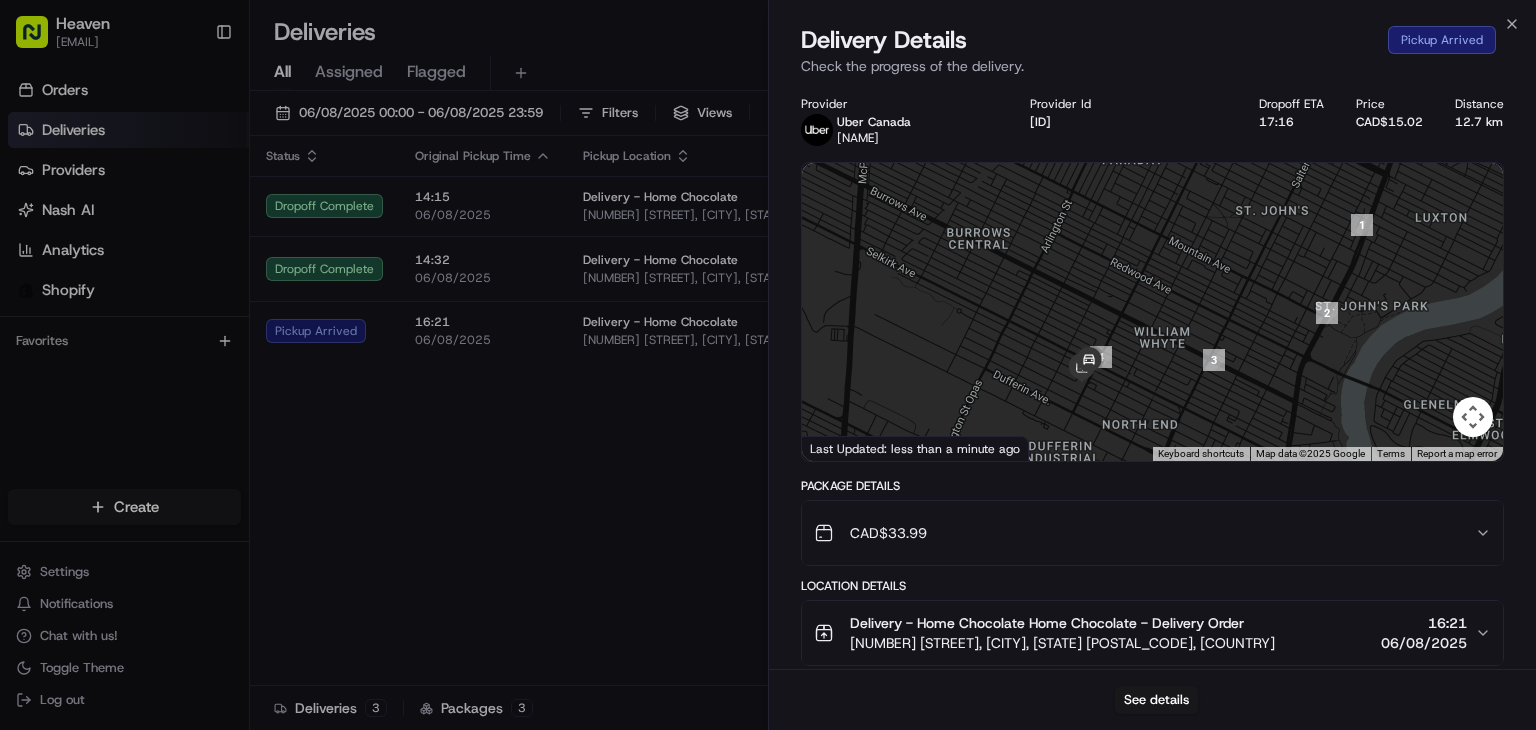 drag, startPoint x: 1039, startPoint y: 417, endPoint x: 1152, endPoint y: 144, distance: 295.46234 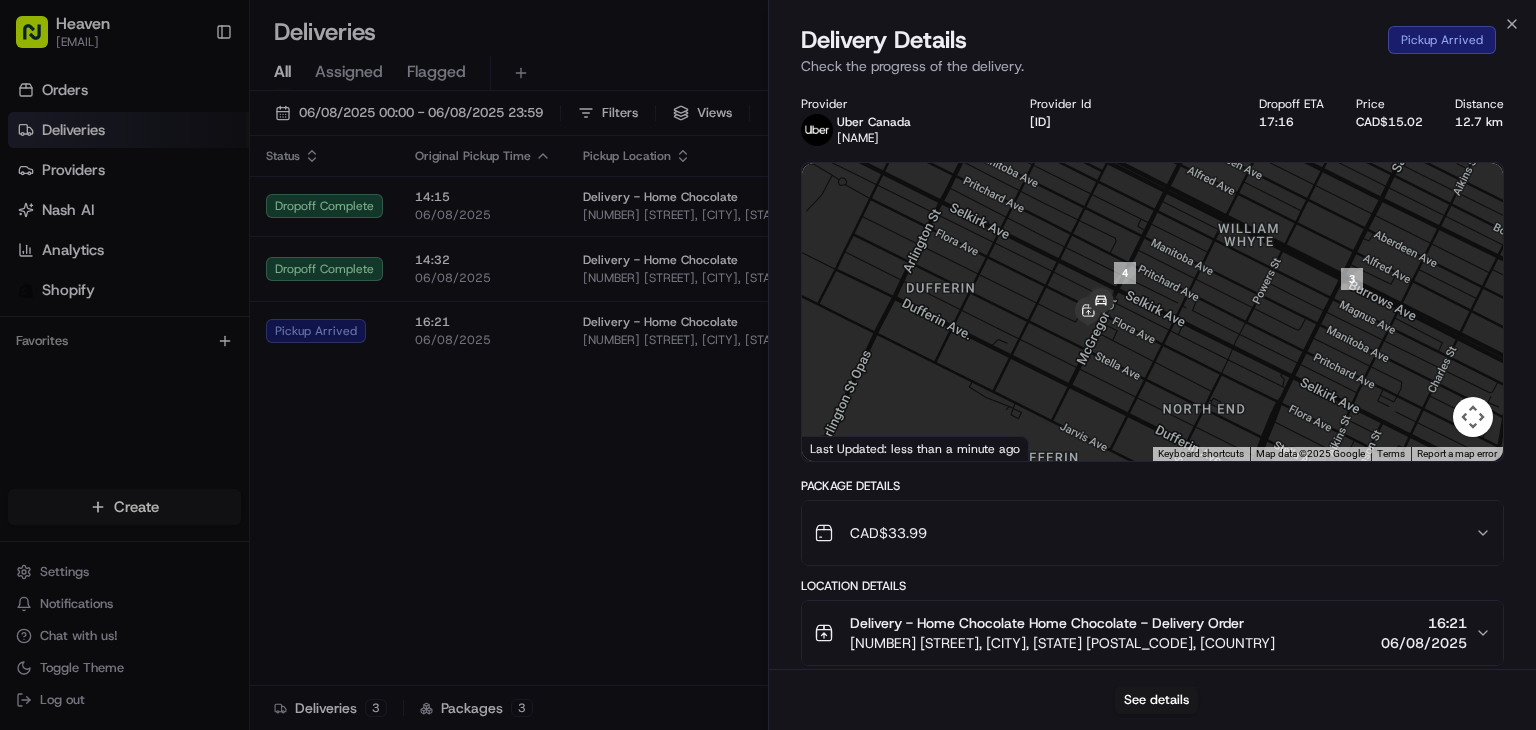 drag, startPoint x: 1104, startPoint y: 354, endPoint x: 1151, endPoint y: 241, distance: 122.384636 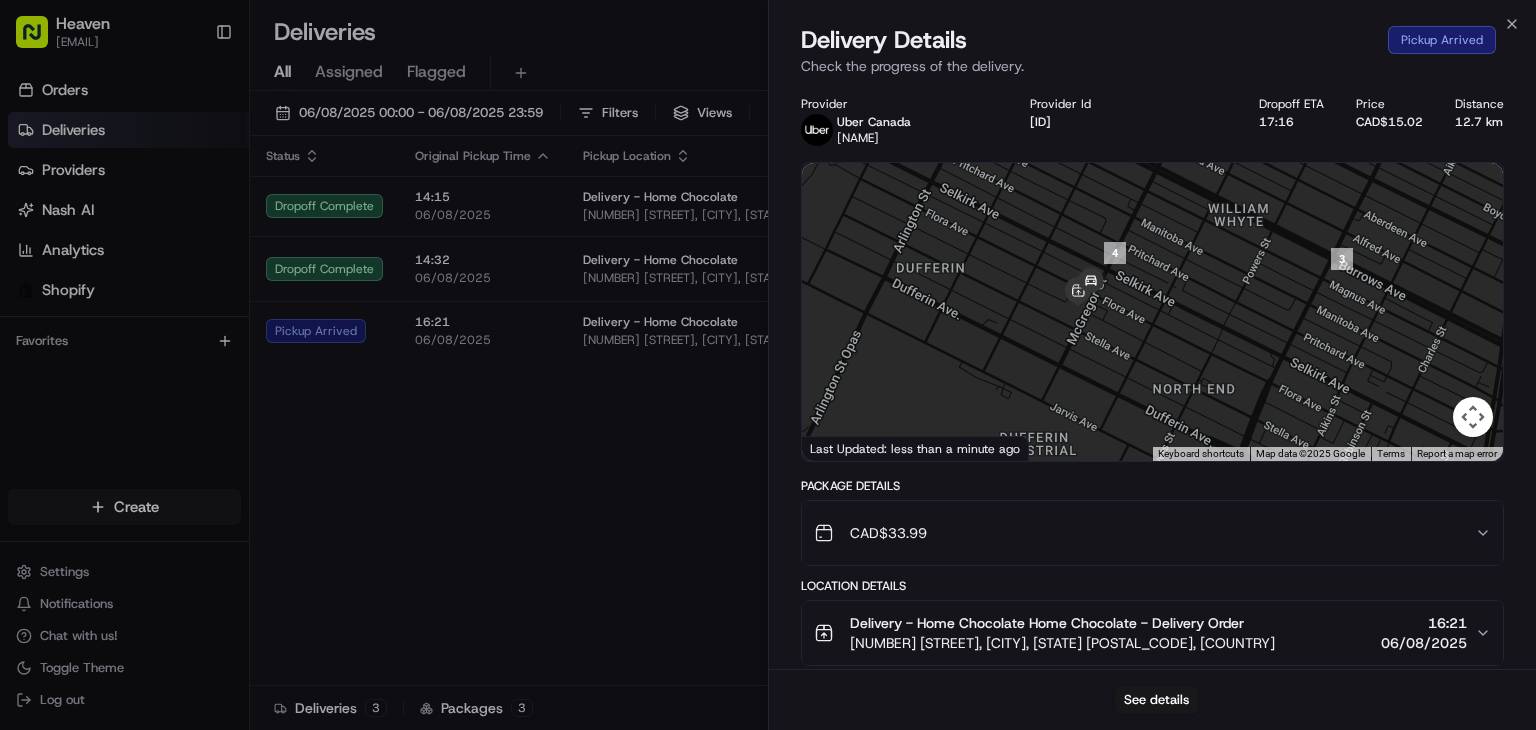 click at bounding box center (1152, 312) 